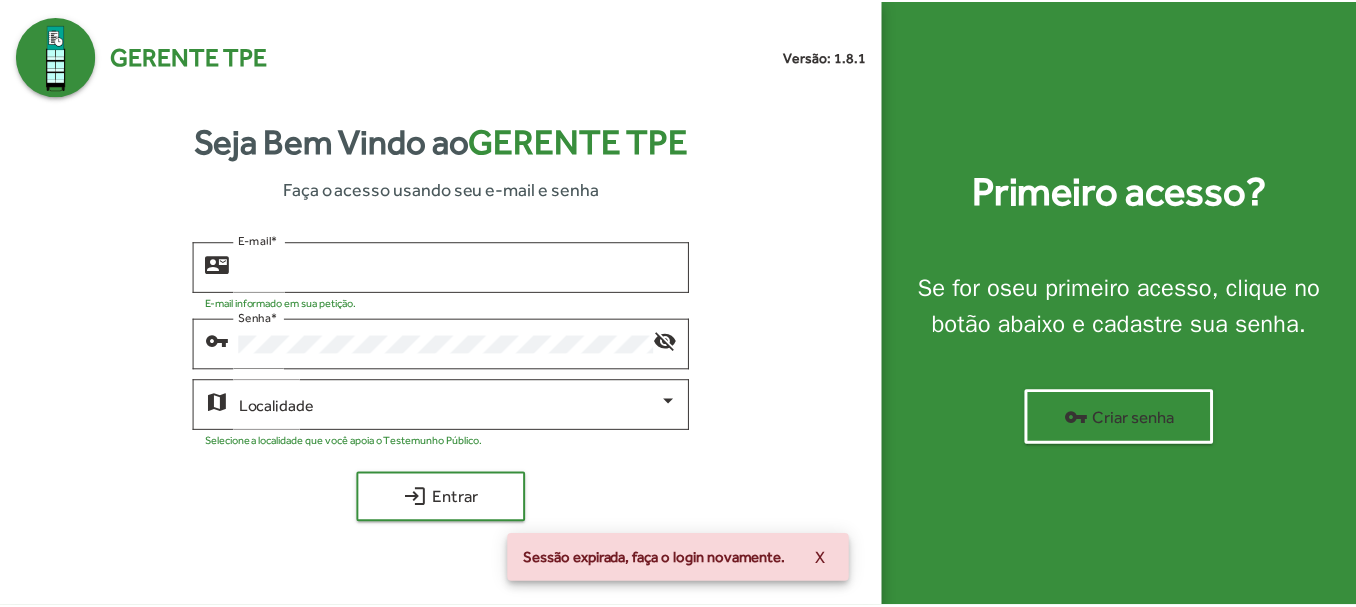 scroll, scrollTop: 0, scrollLeft: 0, axis: both 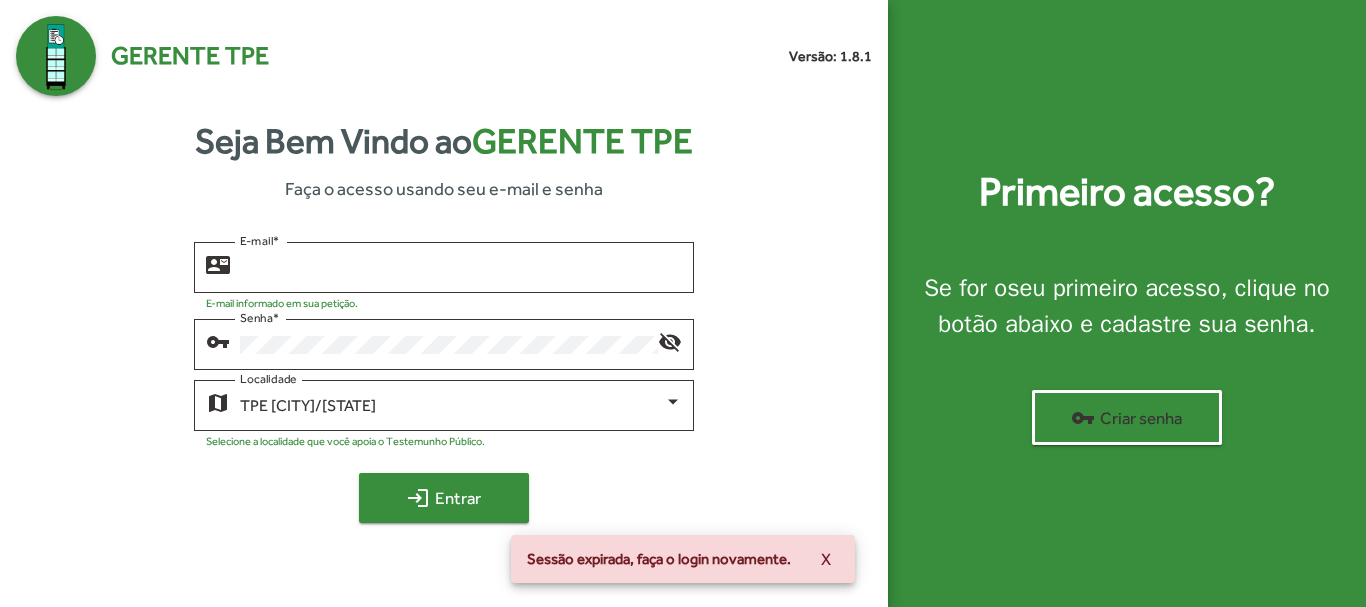 type on "**********" 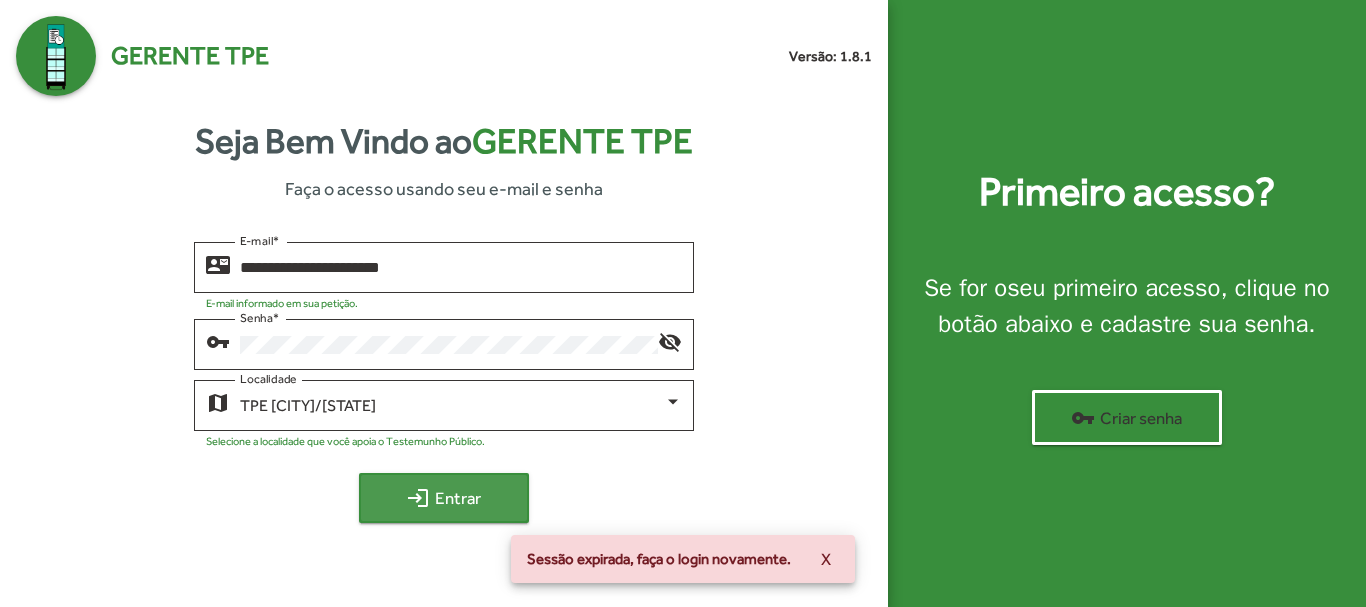 click on "login" 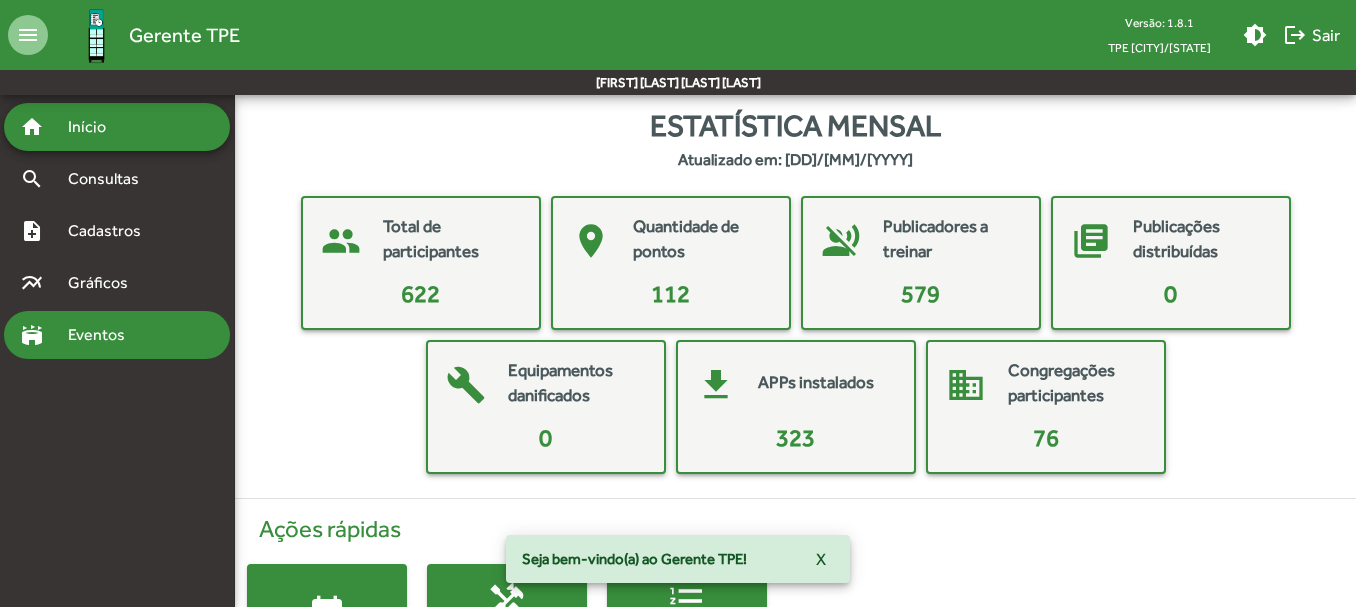 click on "stadium" at bounding box center [32, 335] 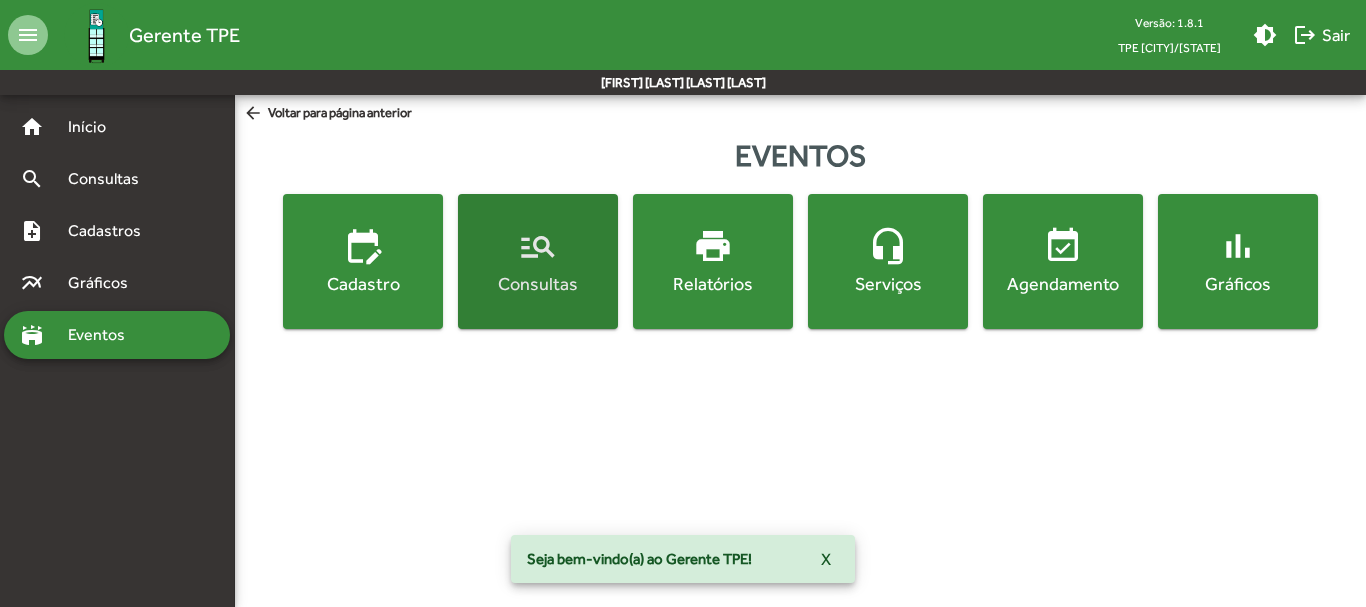click on "manage_search  Consultas" 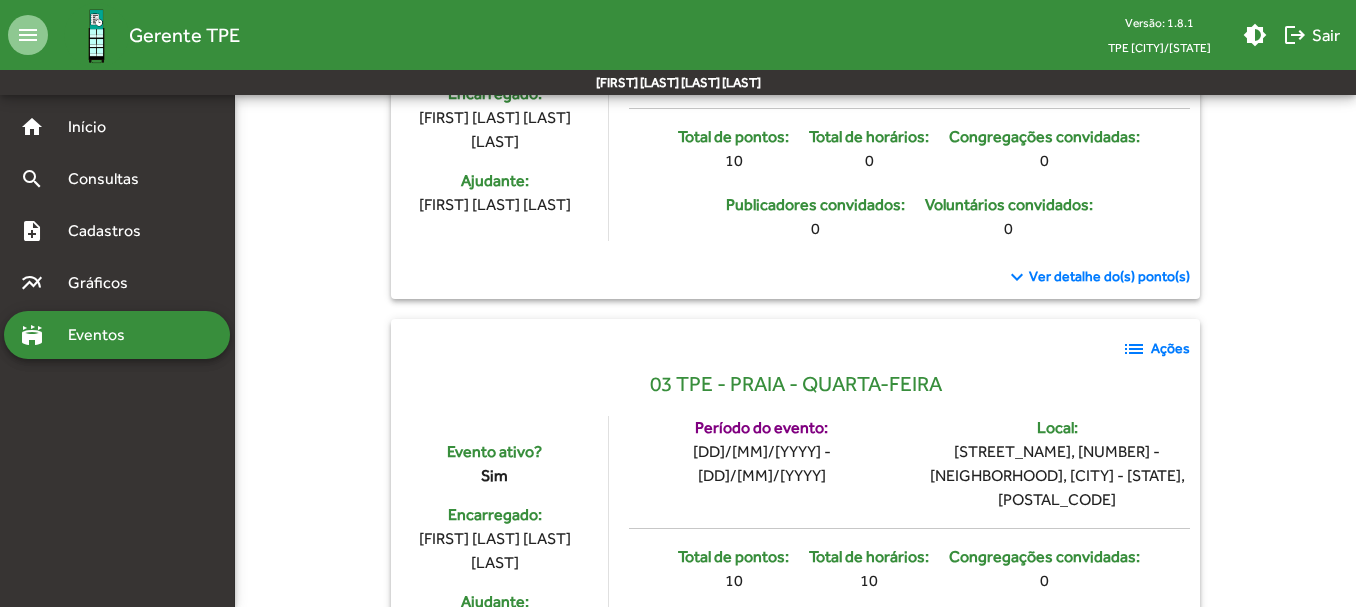 scroll, scrollTop: 3100, scrollLeft: 0, axis: vertical 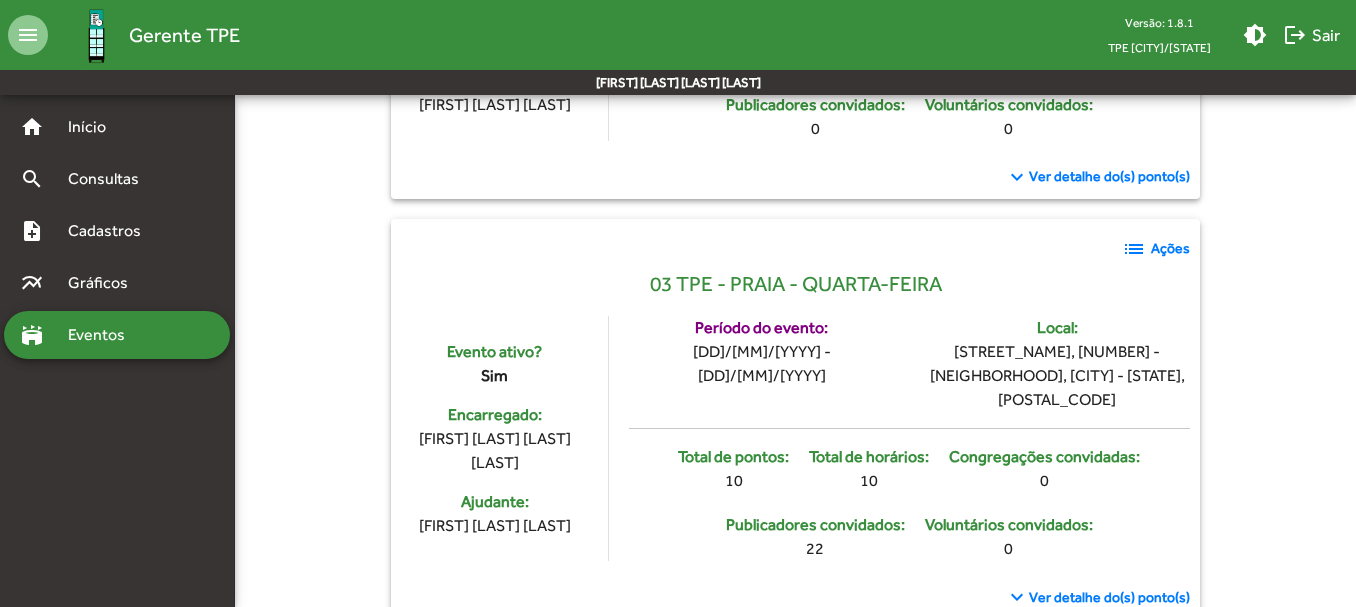 drag, startPoint x: 985, startPoint y: 417, endPoint x: 877, endPoint y: 344, distance: 130.35721 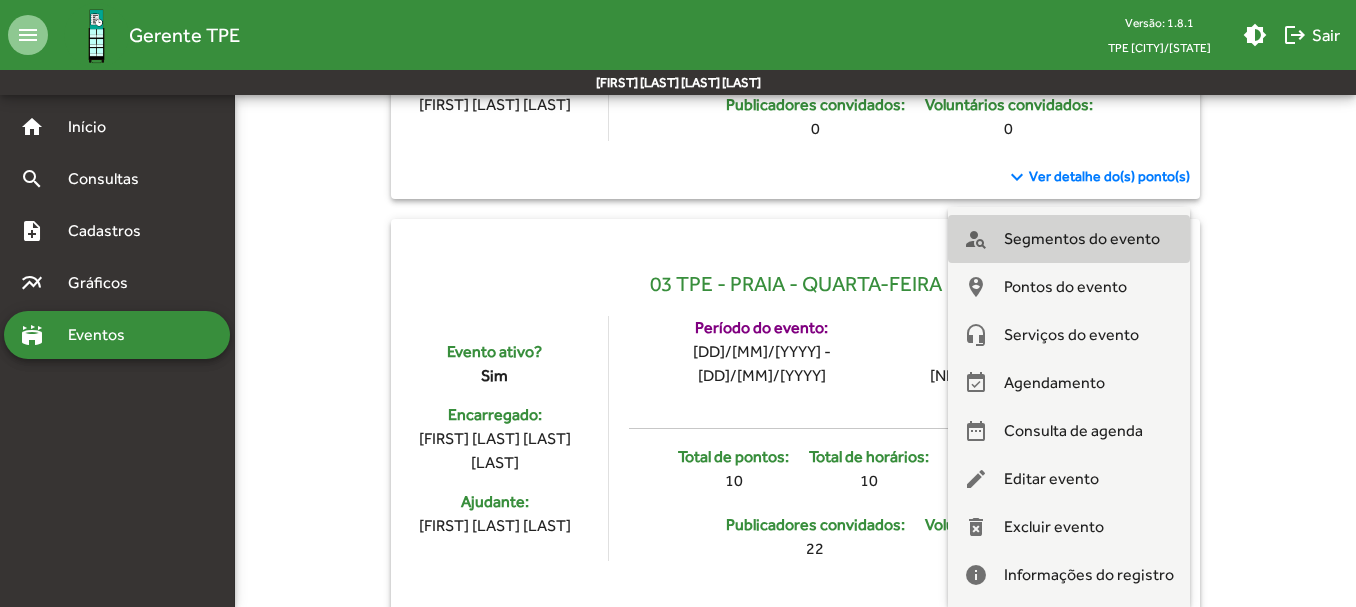 click on "Segmentos do evento" at bounding box center [1082, 239] 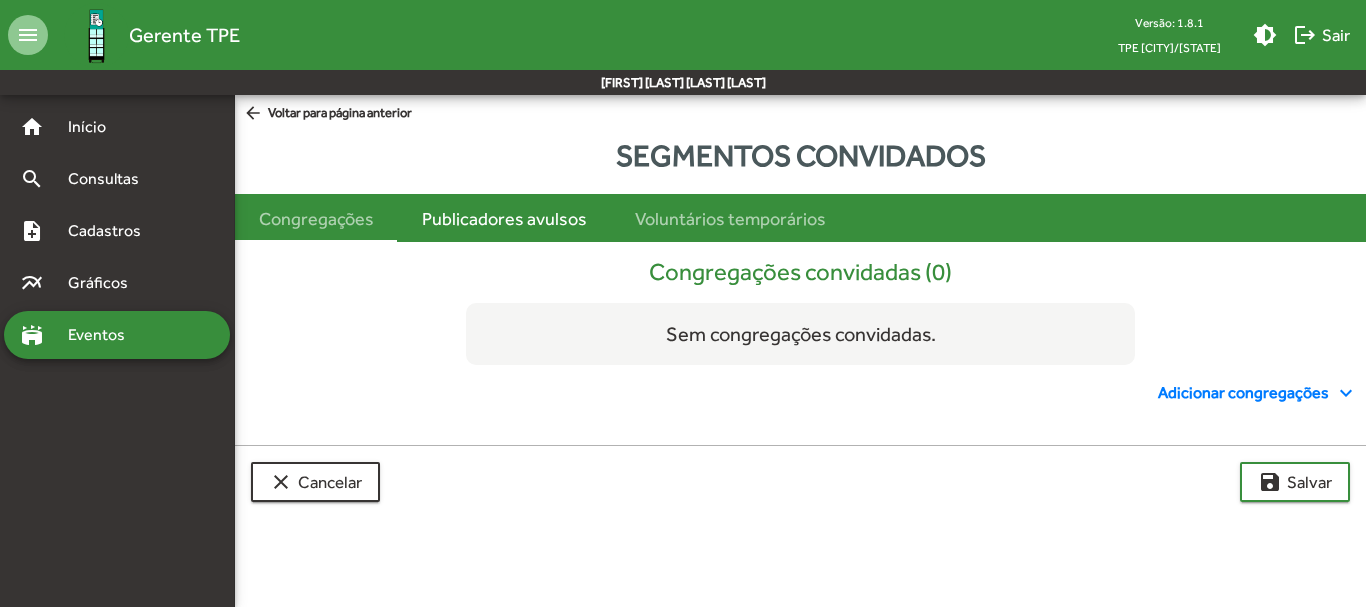 click on "Publicadores avulsos" at bounding box center (504, 218) 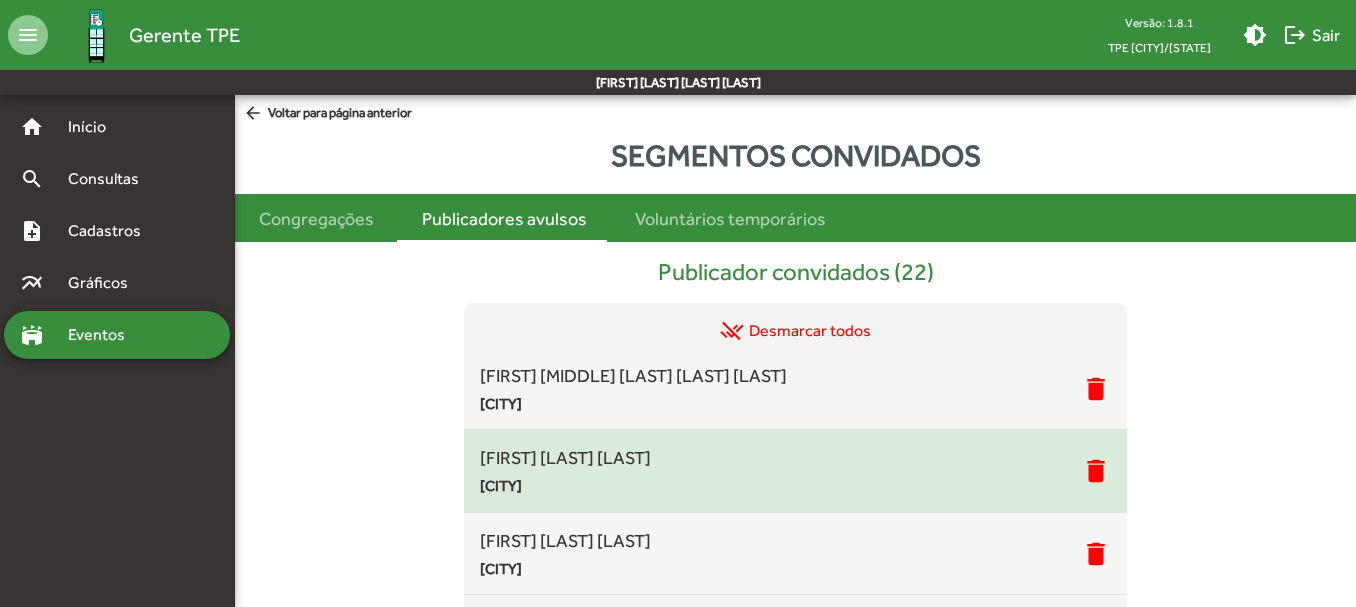 scroll, scrollTop: 1520, scrollLeft: 0, axis: vertical 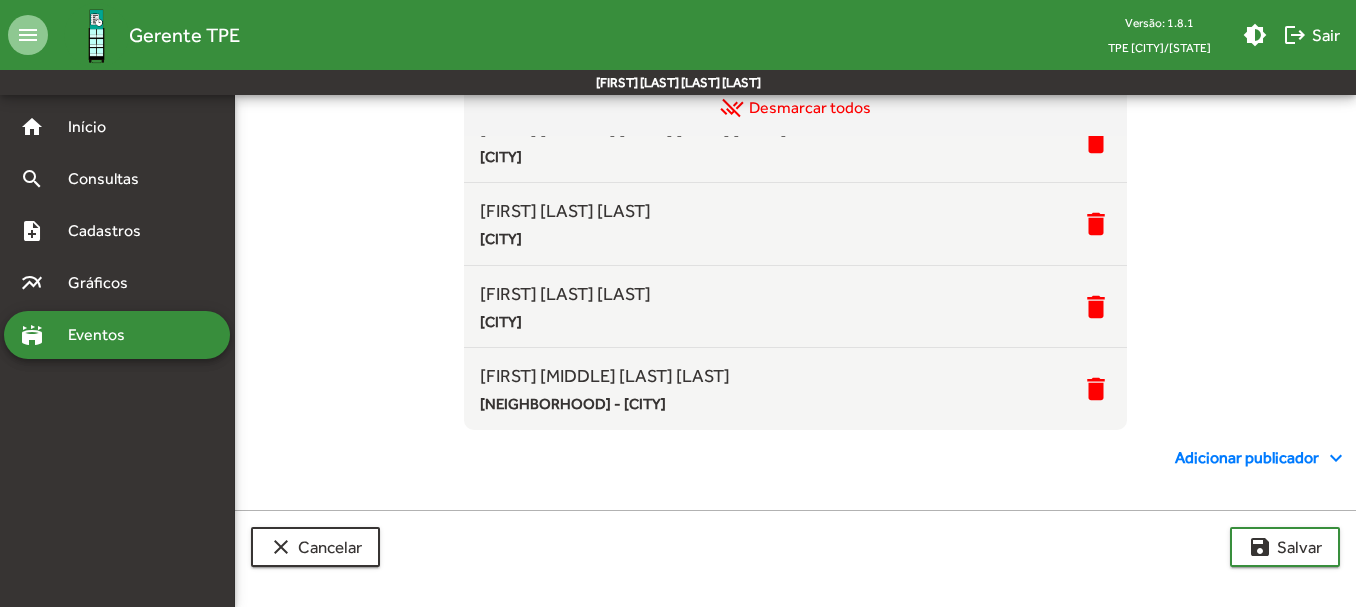 click on "Adicionar publicador  expand_more" at bounding box center (1261, 458) 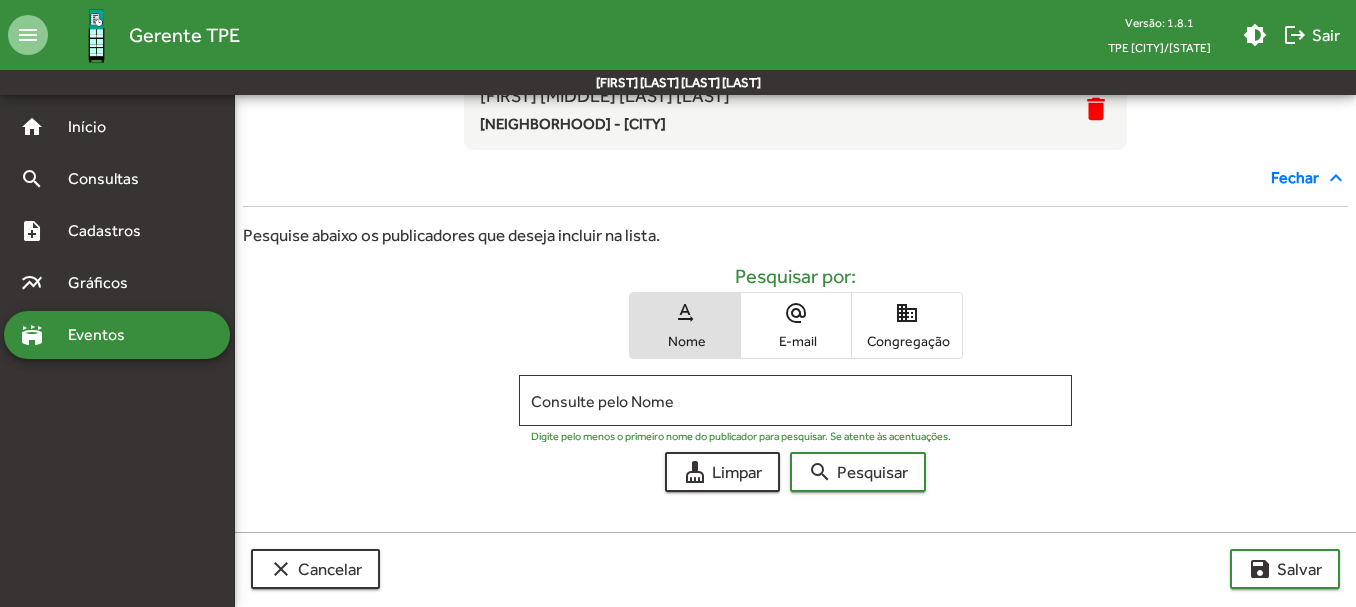 scroll, scrollTop: 525, scrollLeft: 0, axis: vertical 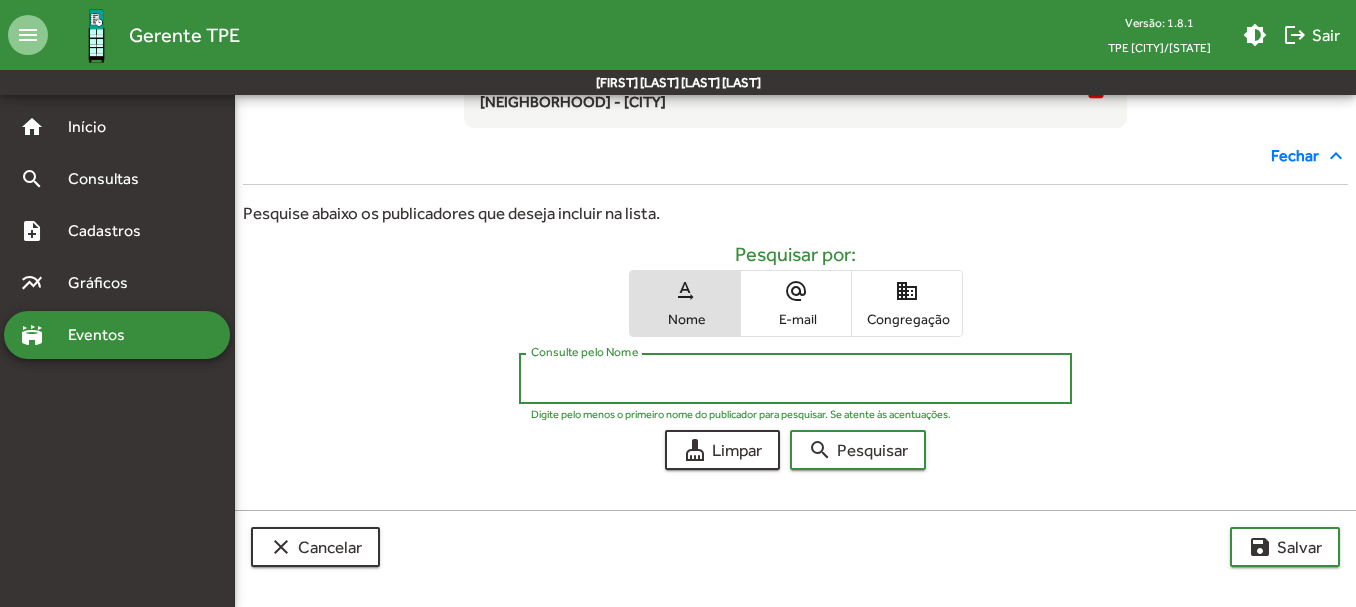 click on "Consulte pelo Nome" at bounding box center [795, 379] 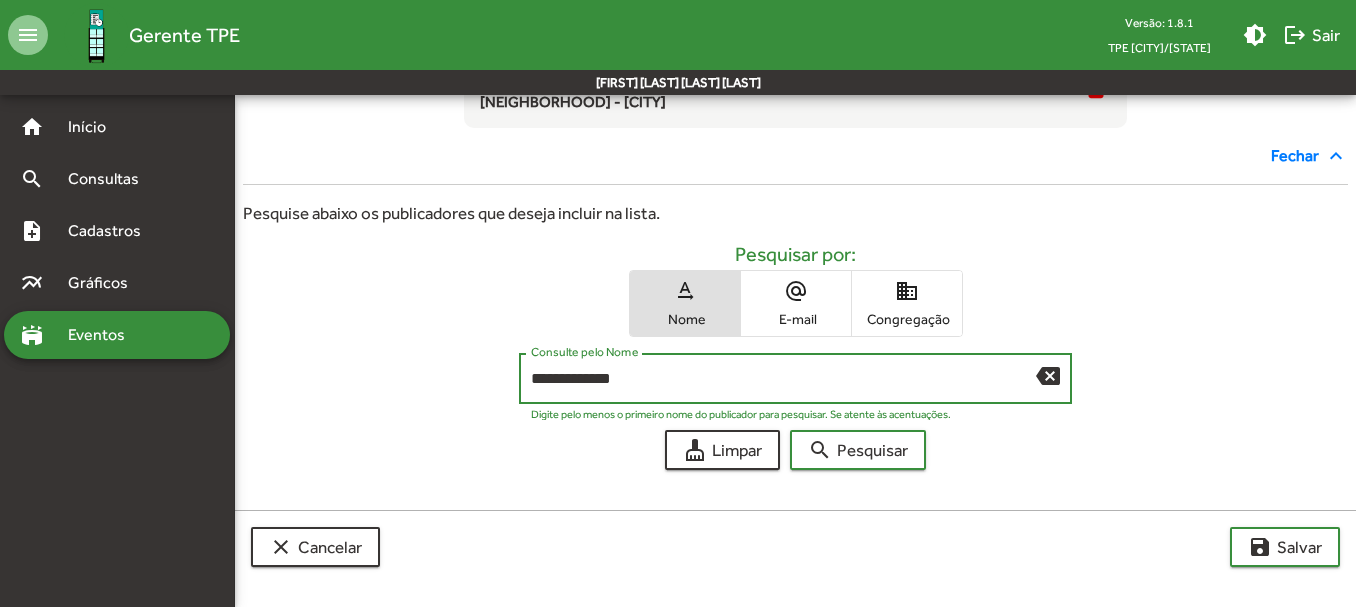 type on "**********" 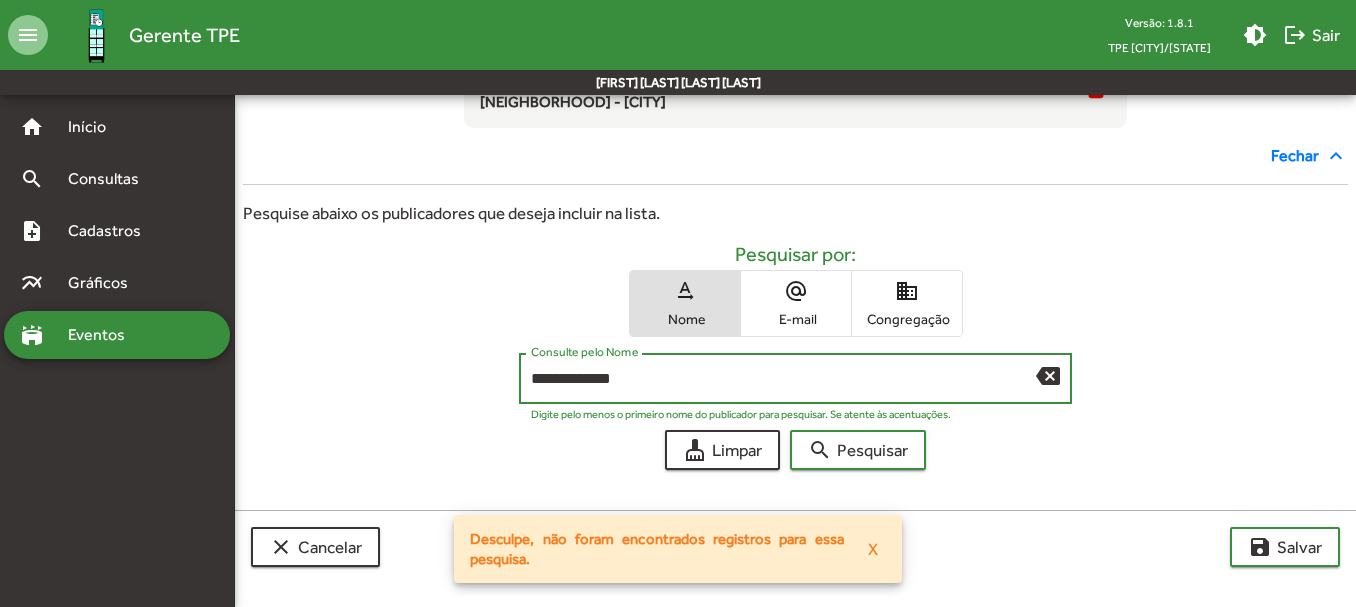 click on "**********" at bounding box center (783, 379) 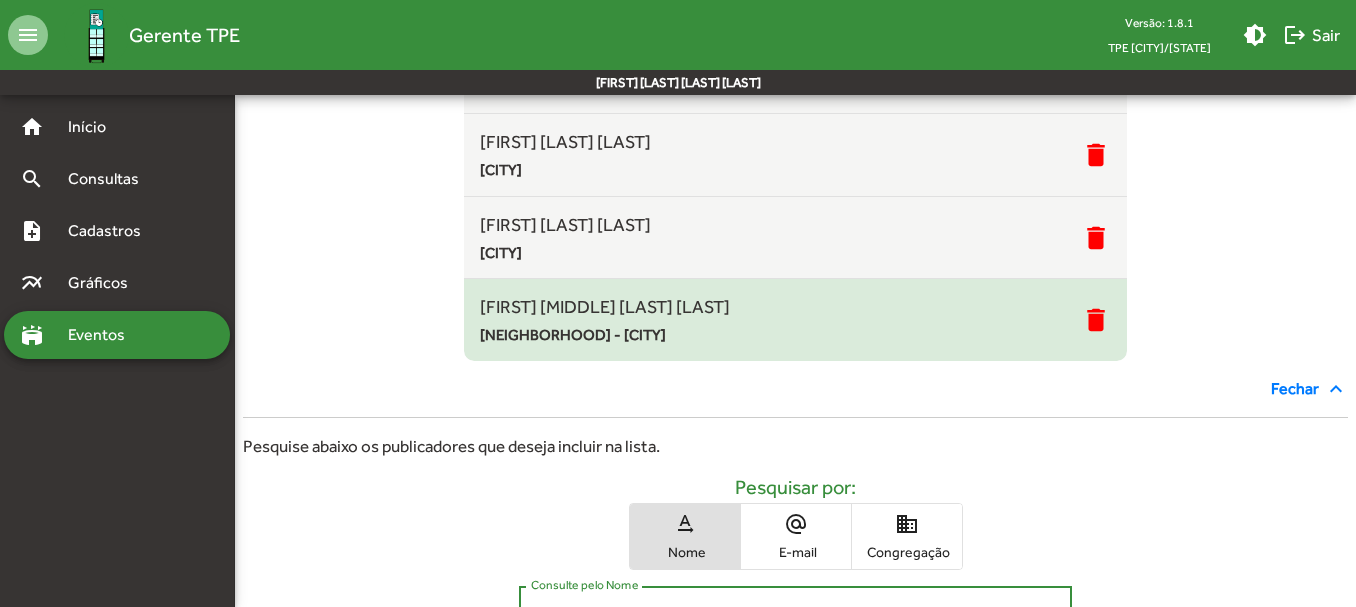 scroll, scrollTop: 325, scrollLeft: 0, axis: vertical 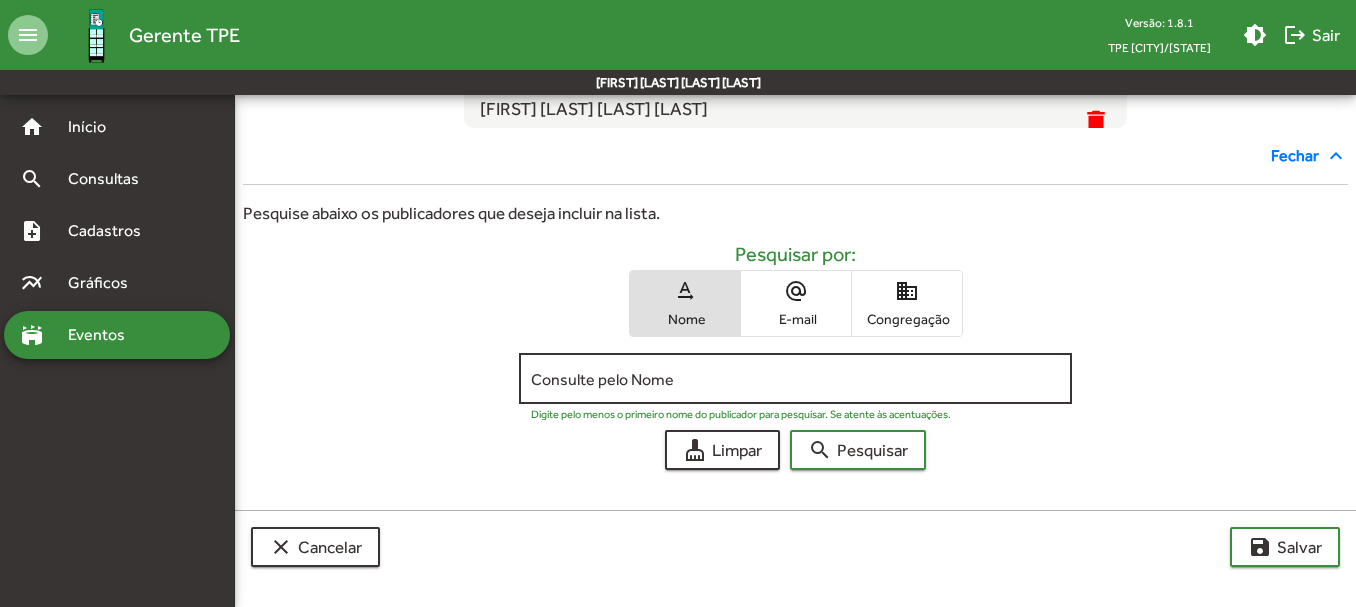 click on "Consulte pelo Nome" at bounding box center (795, 376) 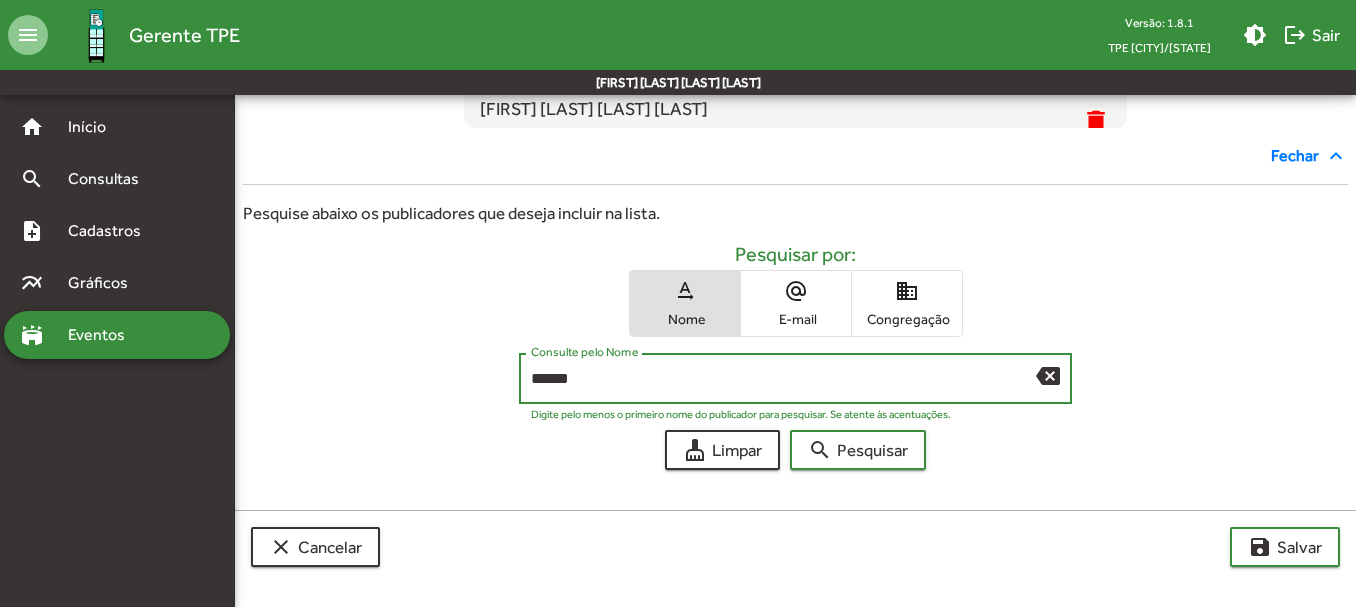 click on "search  Pesquisar" at bounding box center (858, 450) 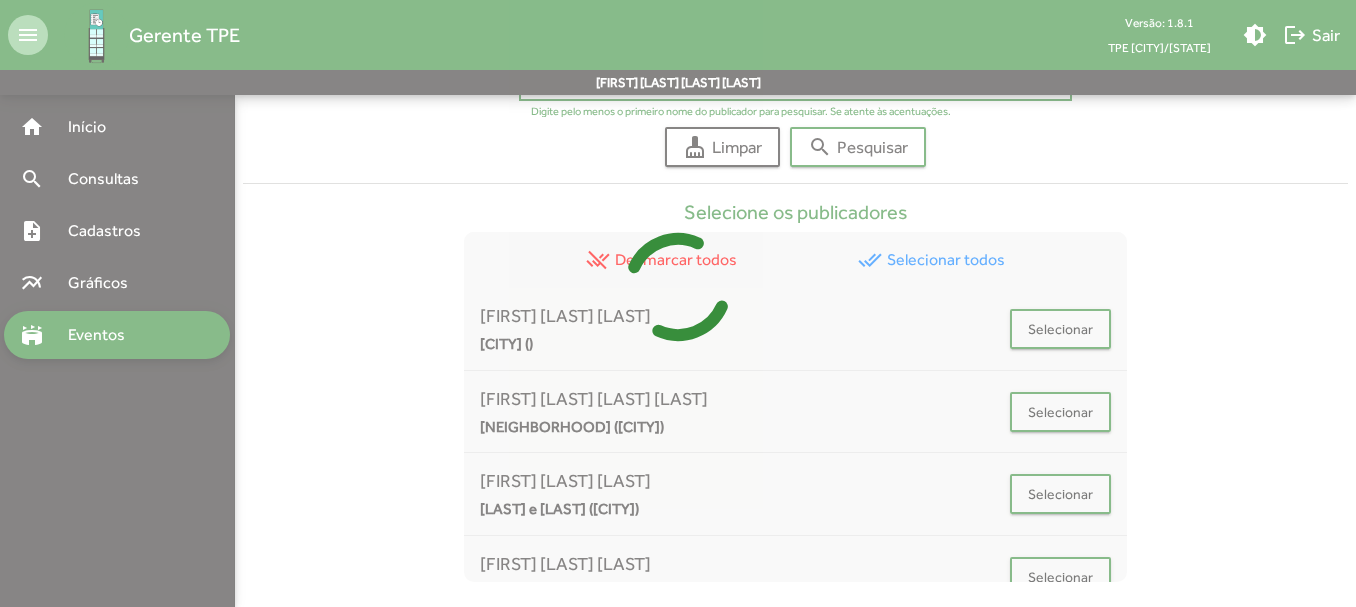 scroll, scrollTop: 940, scrollLeft: 0, axis: vertical 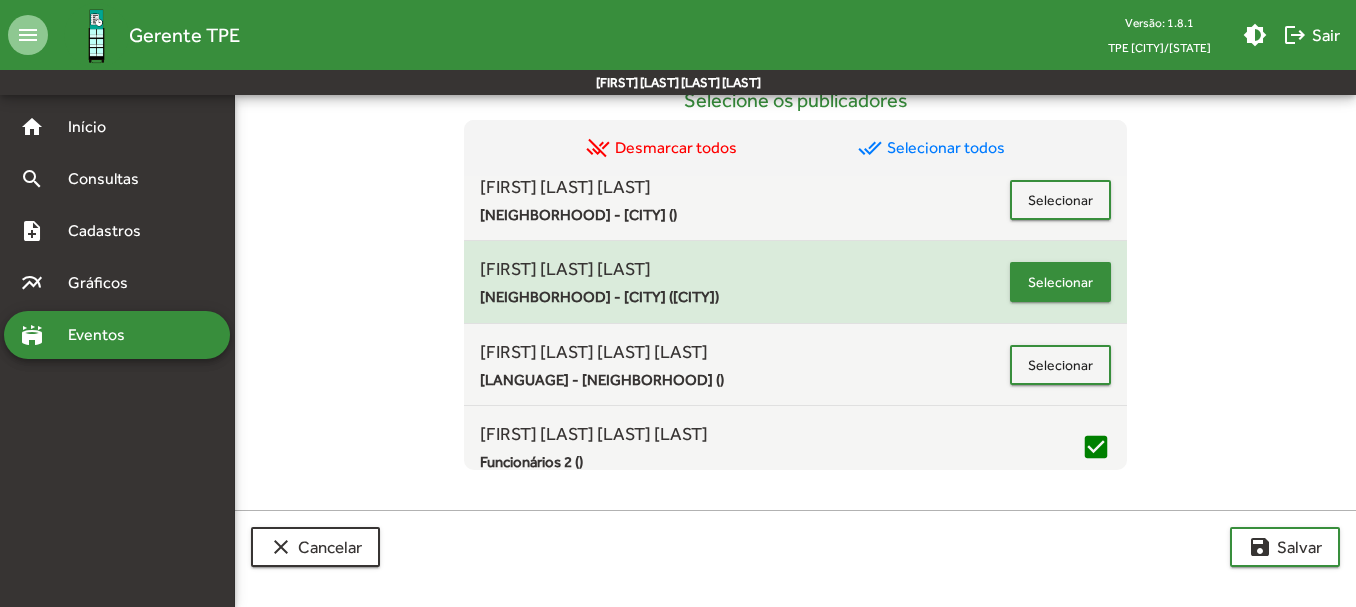 click on "Selecionar" at bounding box center [1060, 282] 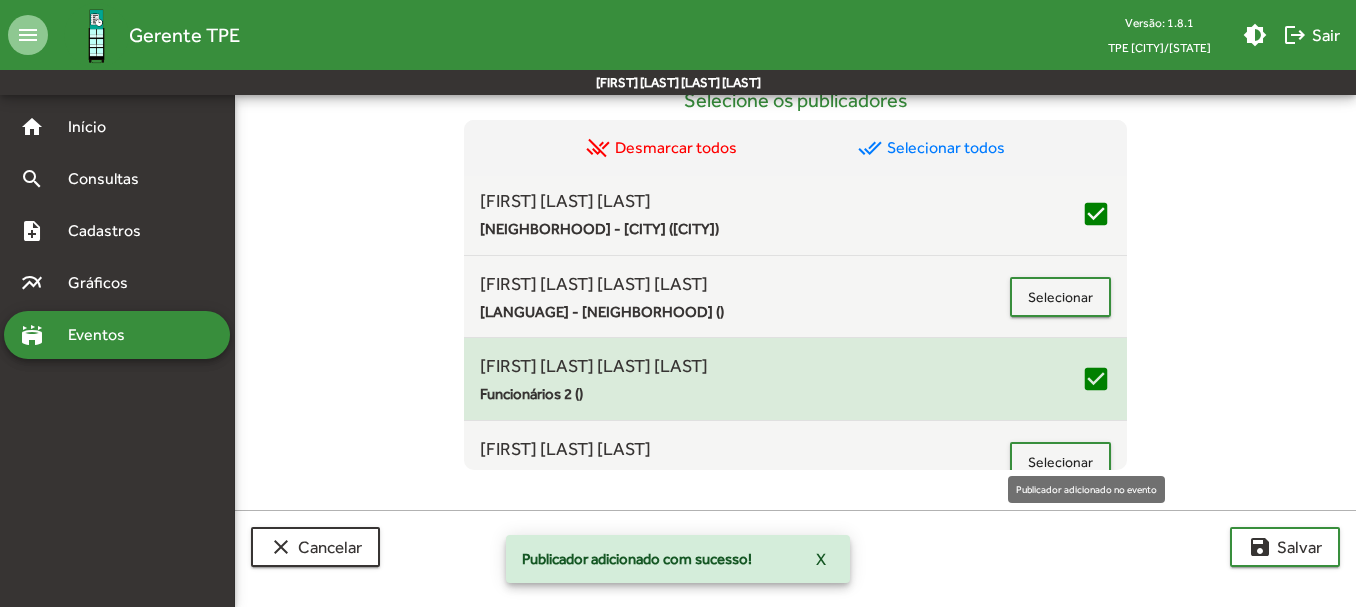 scroll, scrollTop: 365, scrollLeft: 0, axis: vertical 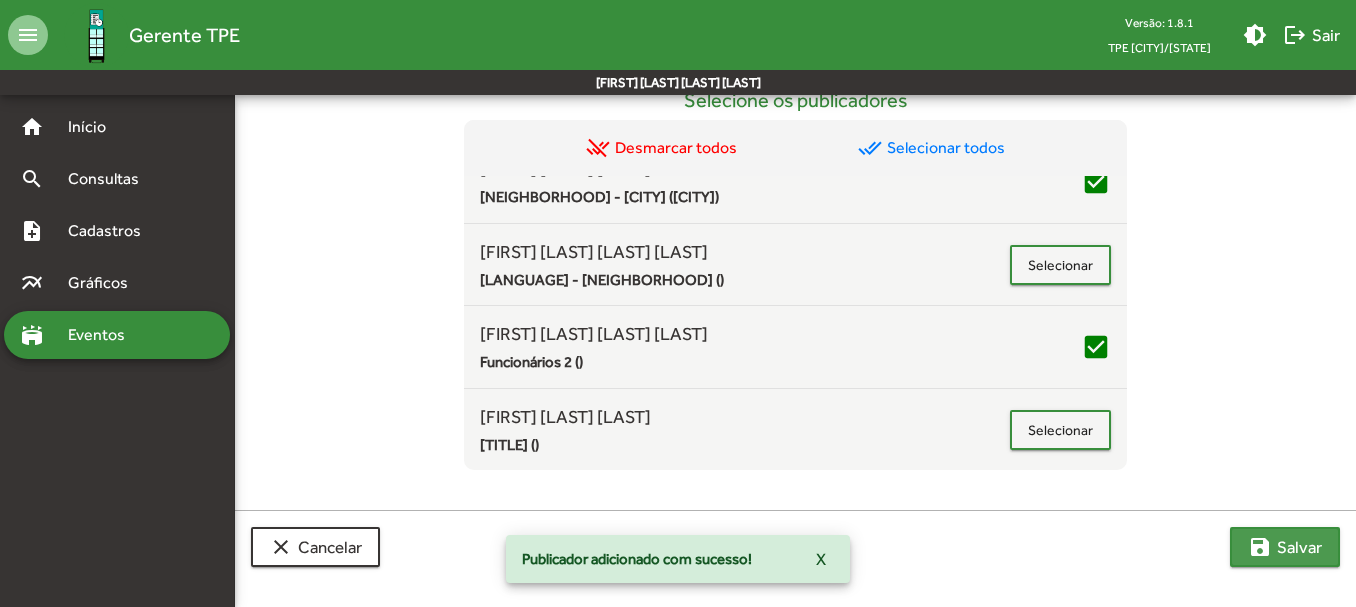 click on "save  Salvar" 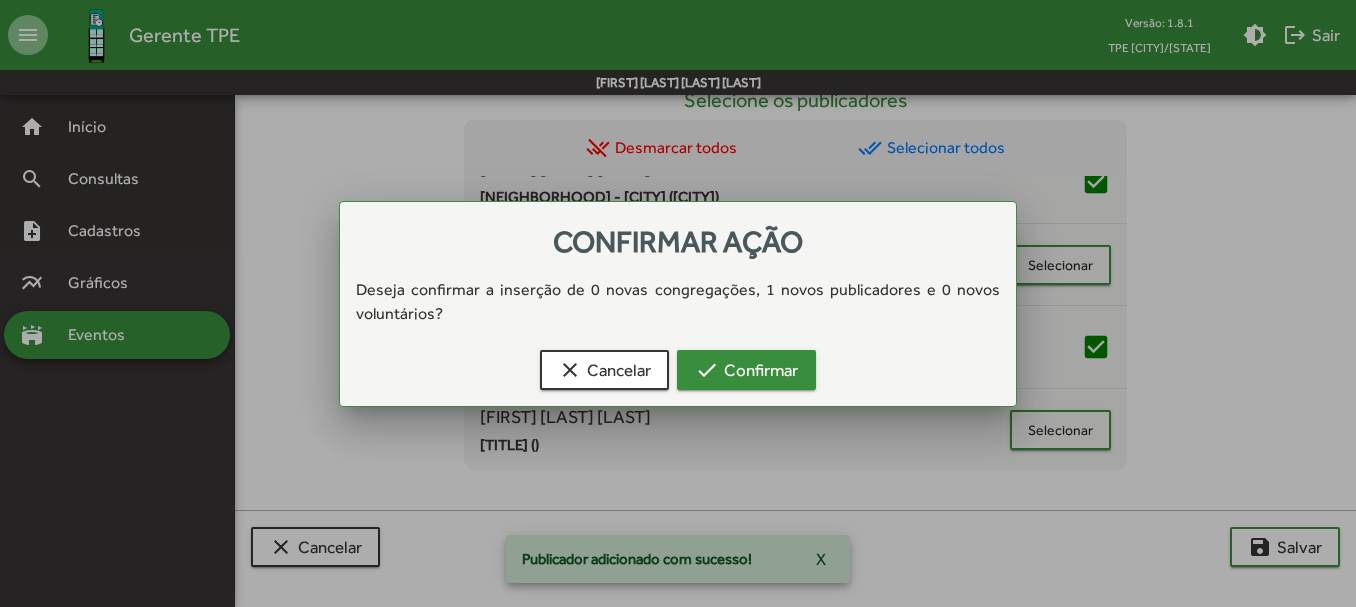 click on "check" at bounding box center (707, 370) 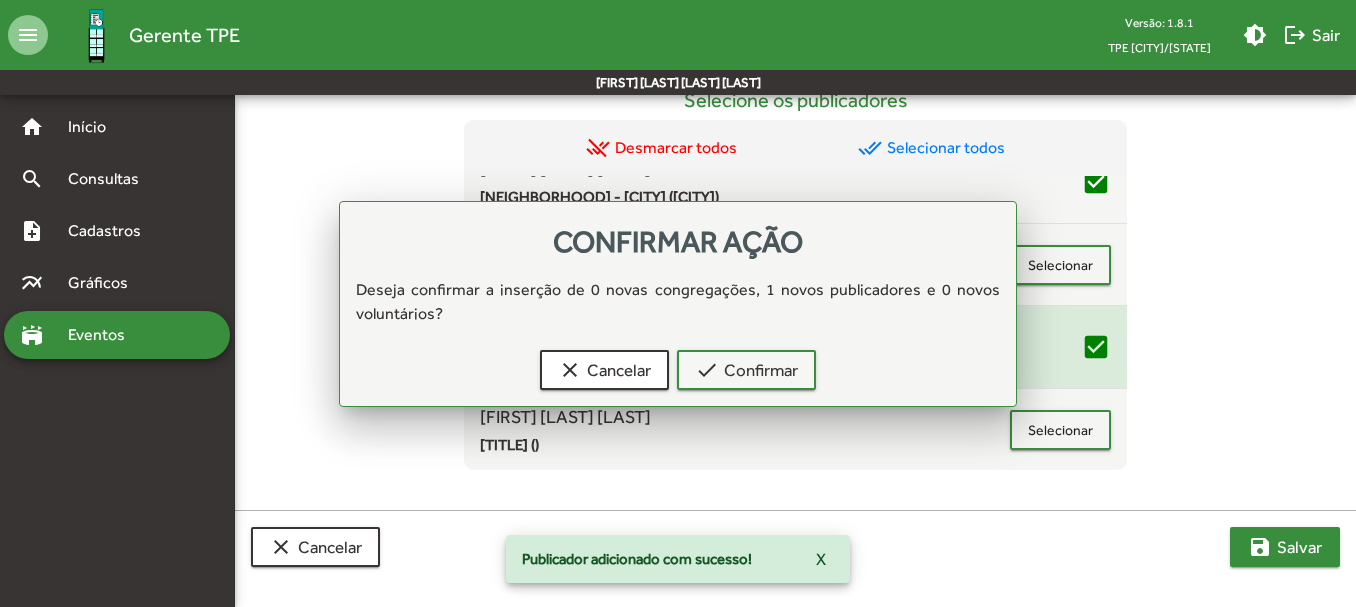 scroll, scrollTop: 940, scrollLeft: 0, axis: vertical 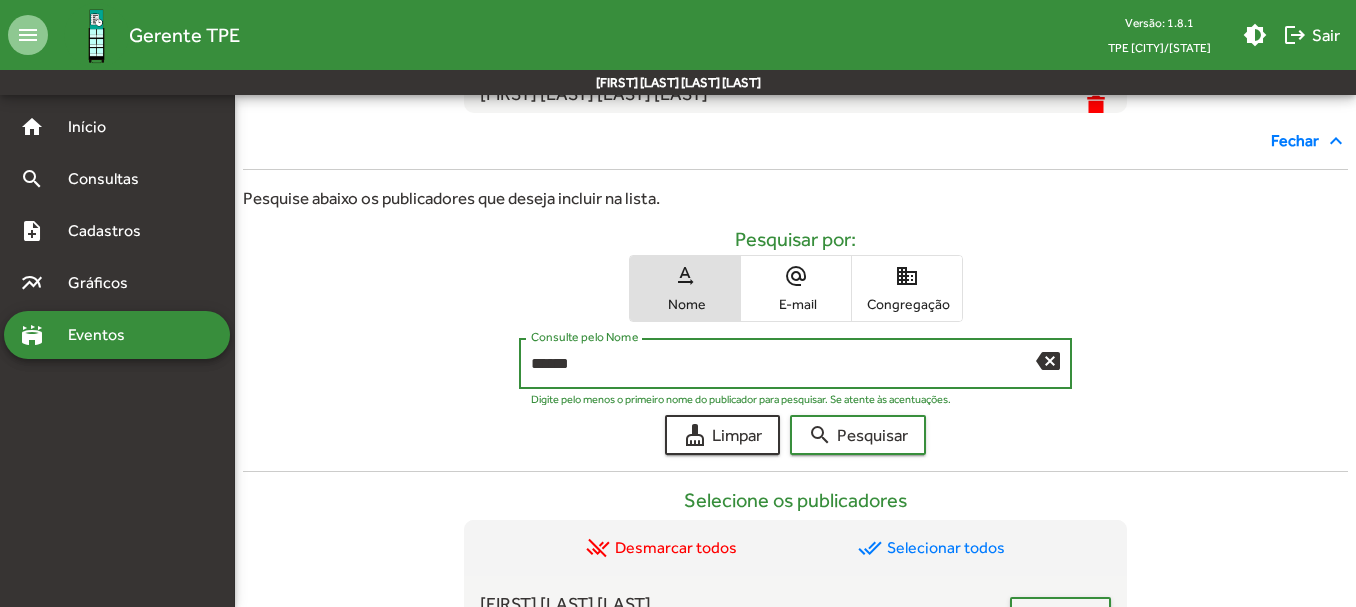 drag, startPoint x: 642, startPoint y: 371, endPoint x: 294, endPoint y: 356, distance: 348.32312 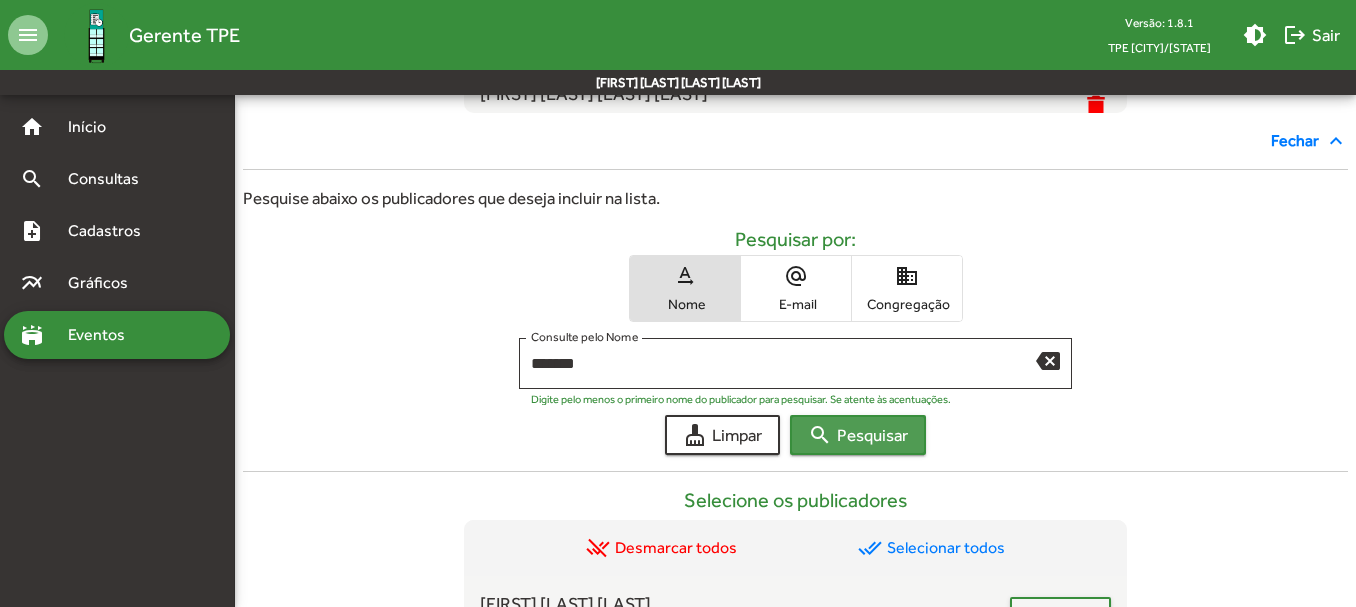 click on "search  Pesquisar" at bounding box center [858, 435] 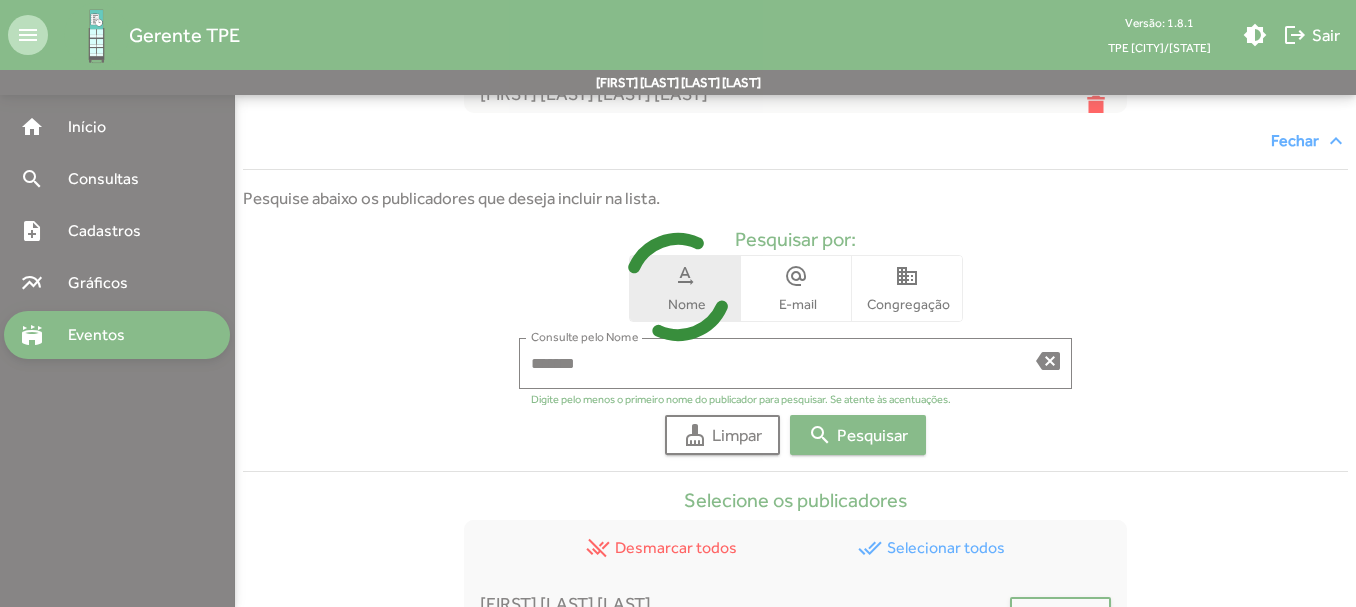 scroll, scrollTop: 525, scrollLeft: 0, axis: vertical 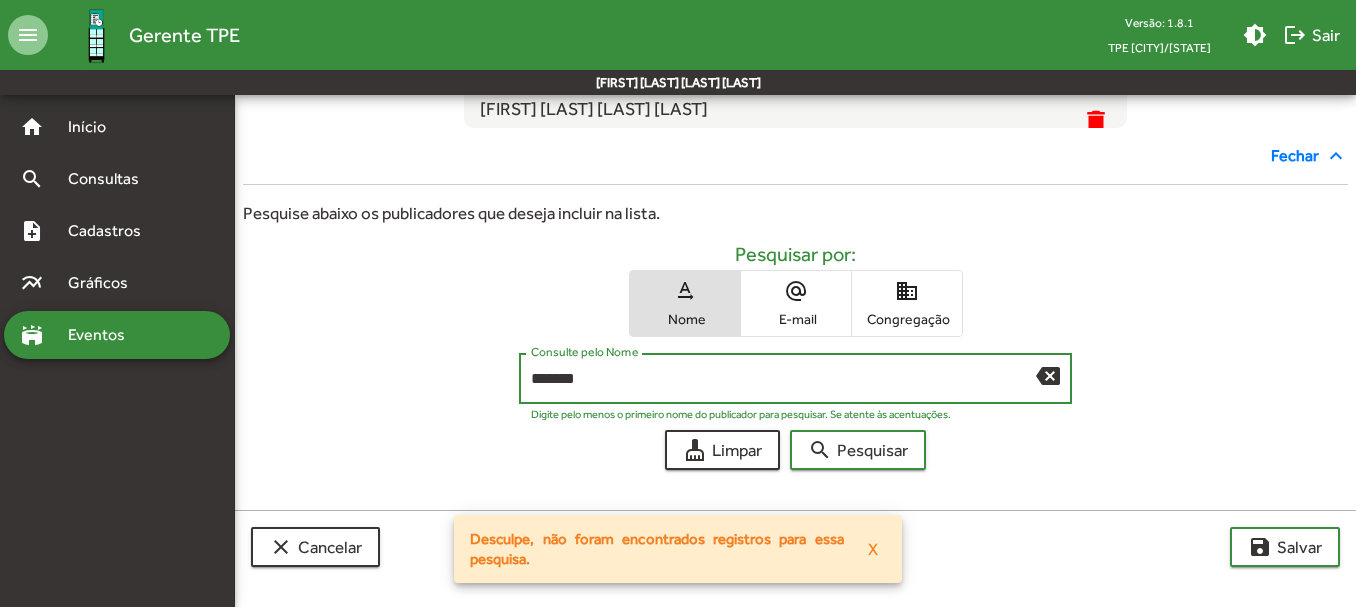 click on "*******" at bounding box center (783, 379) 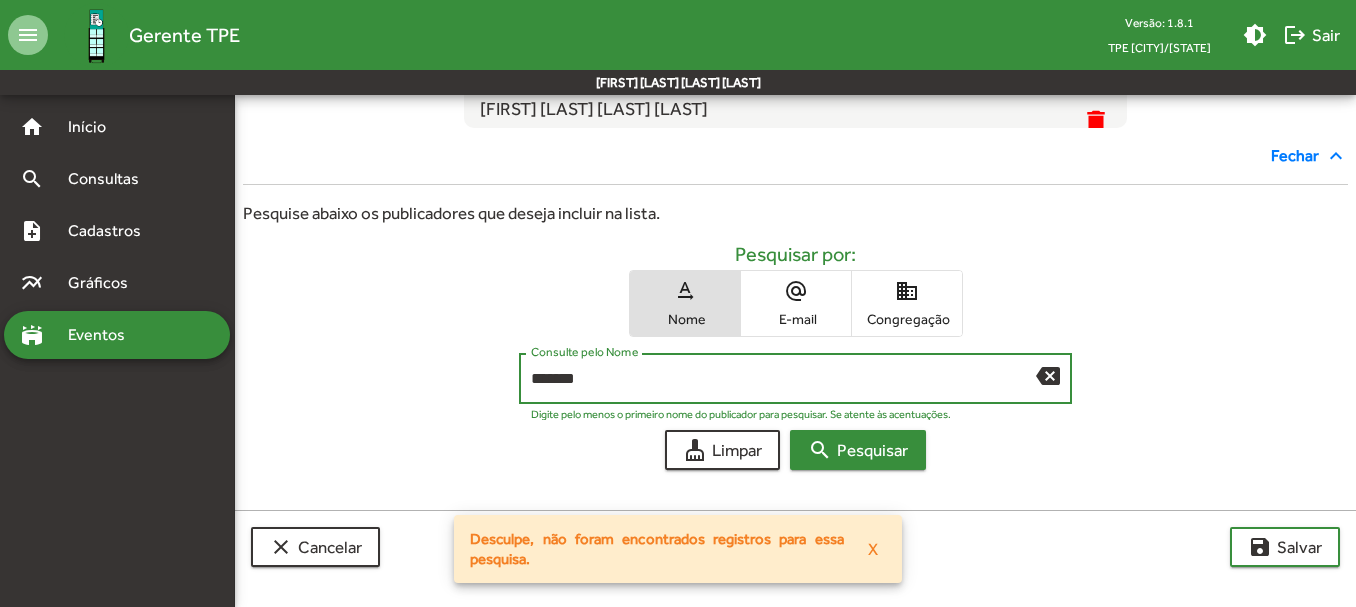 type on "*******" 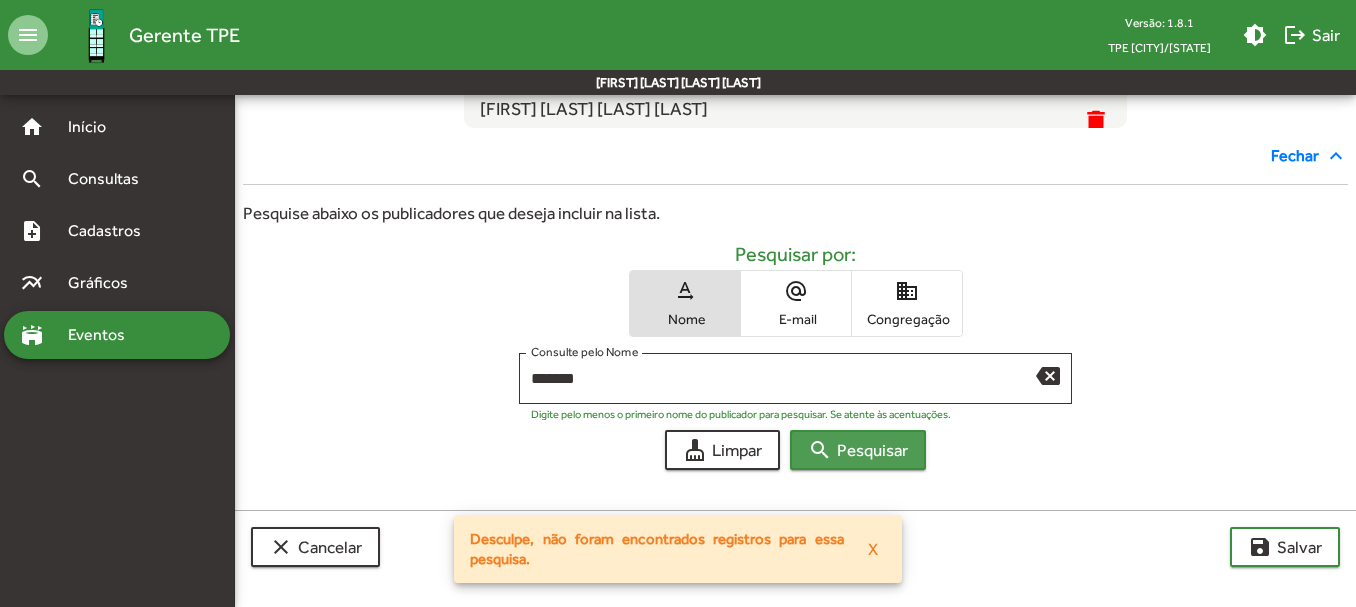 click on "search  Pesquisar" at bounding box center [858, 450] 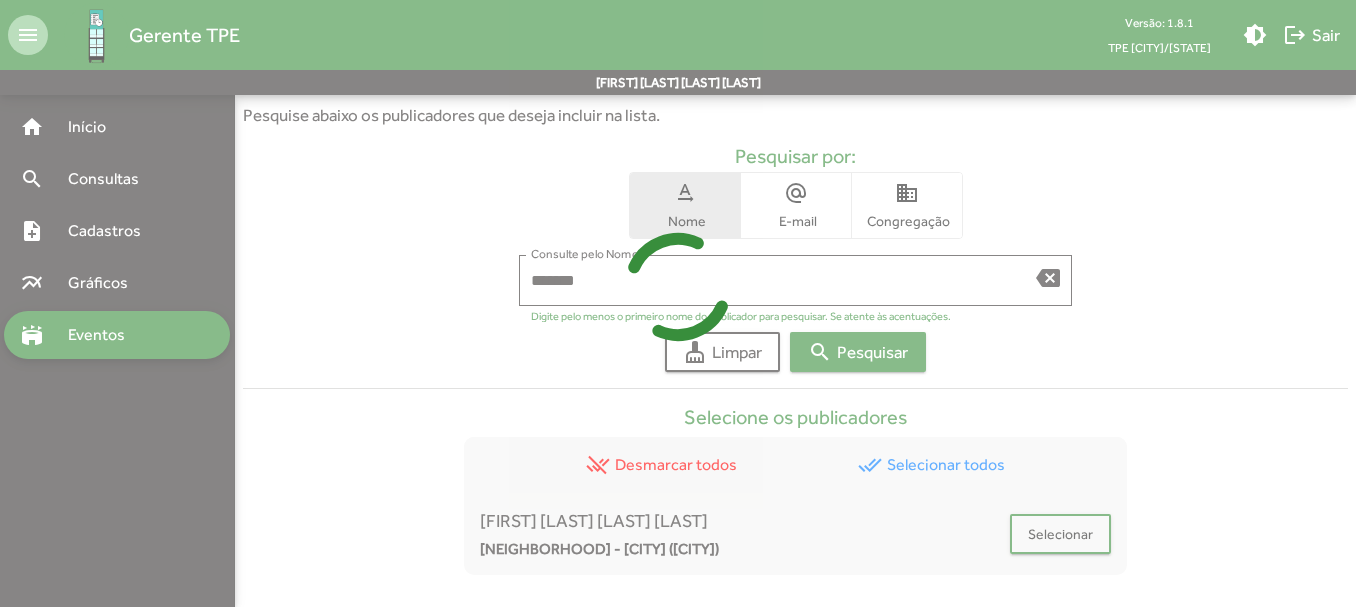 scroll, scrollTop: 728, scrollLeft: 0, axis: vertical 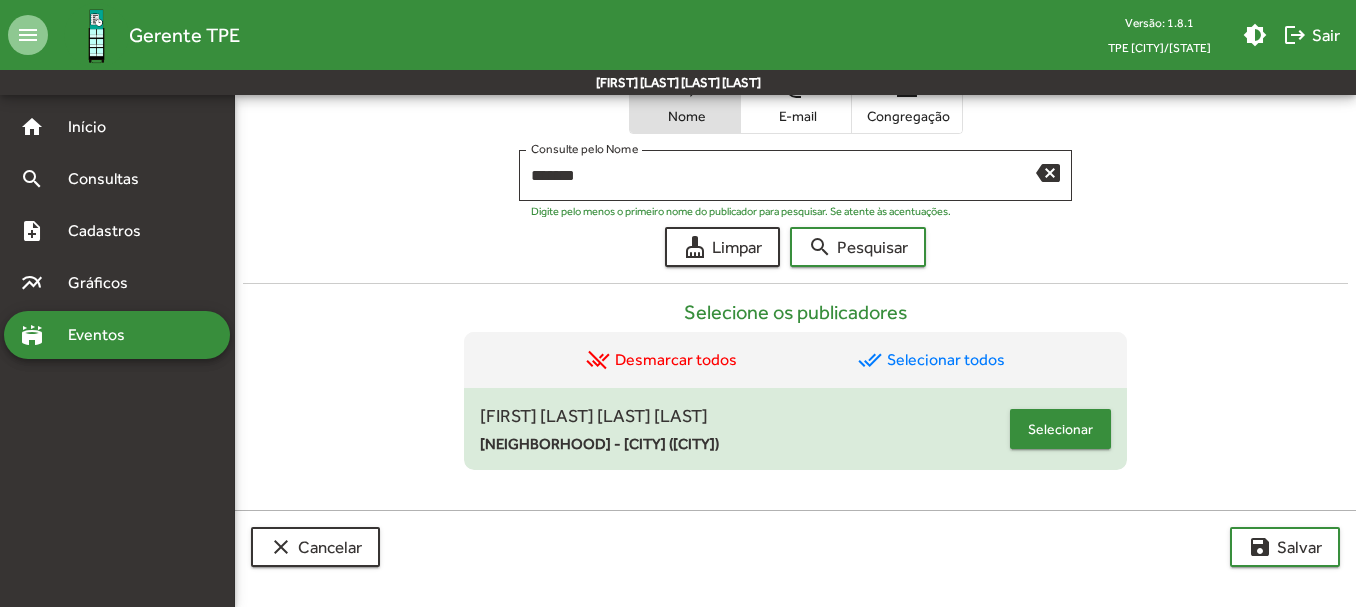 click on "Selecionar" at bounding box center [1060, 429] 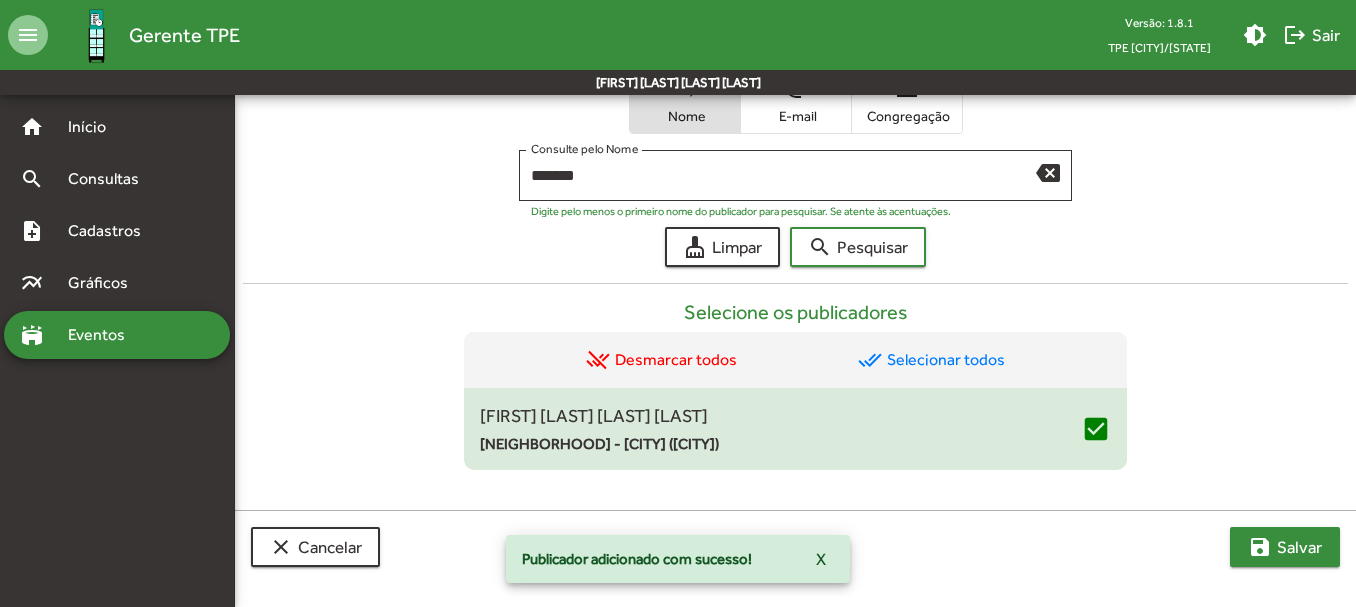 click on "save  Salvar" 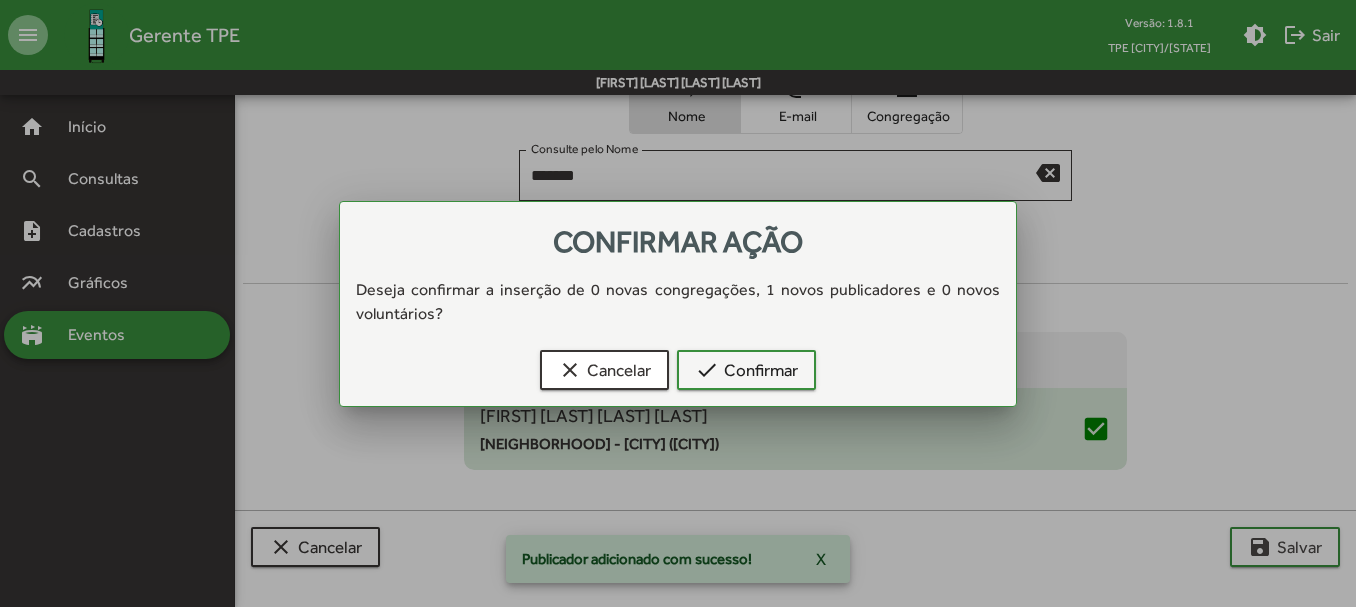 scroll, scrollTop: 0, scrollLeft: 0, axis: both 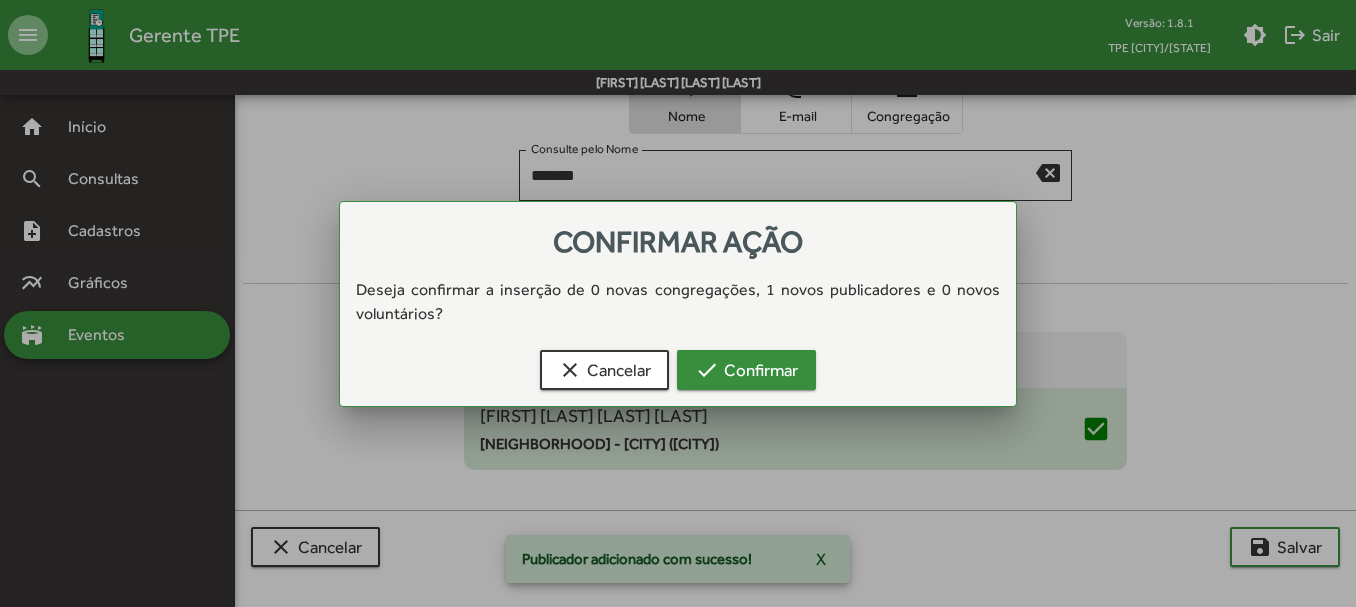click on "check  Confirmar" at bounding box center (746, 370) 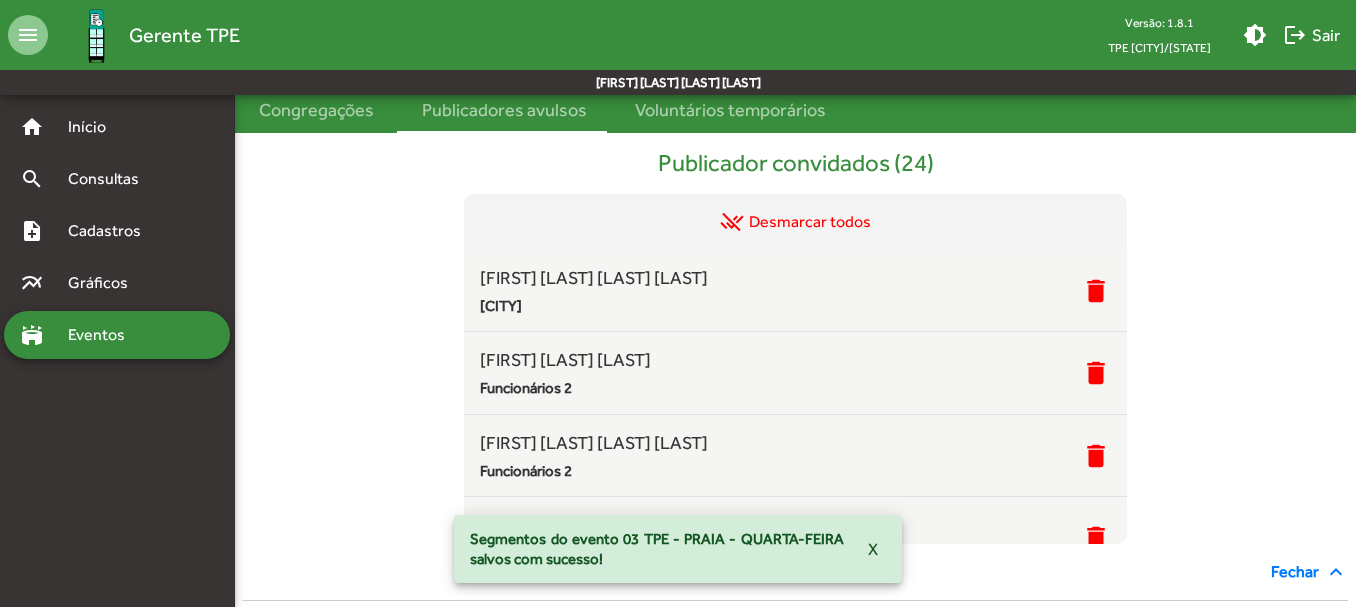 scroll, scrollTop: 0, scrollLeft: 0, axis: both 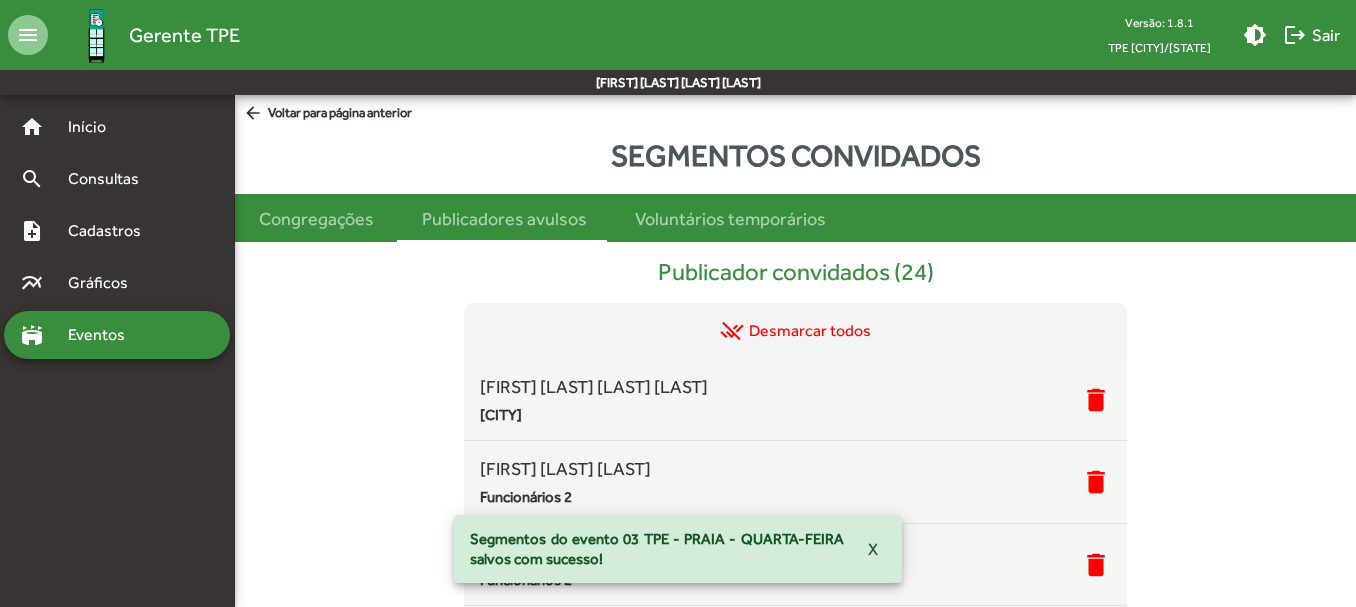 click on "Eventos" at bounding box center [104, 335] 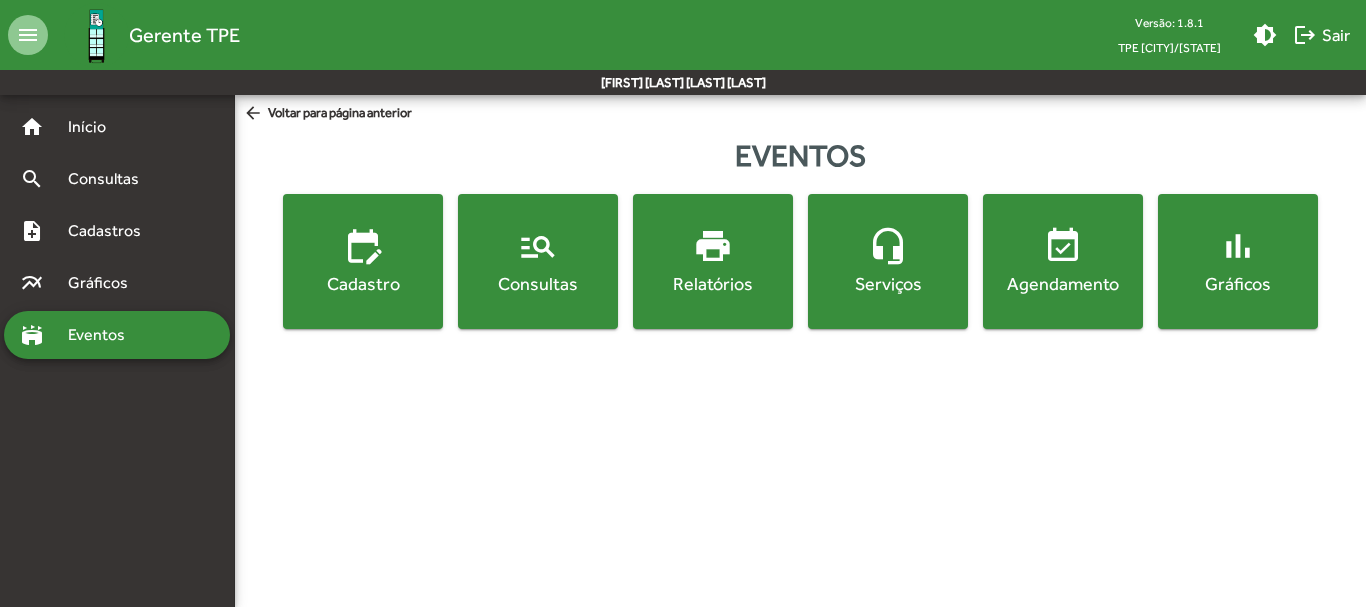 click on "event_available" 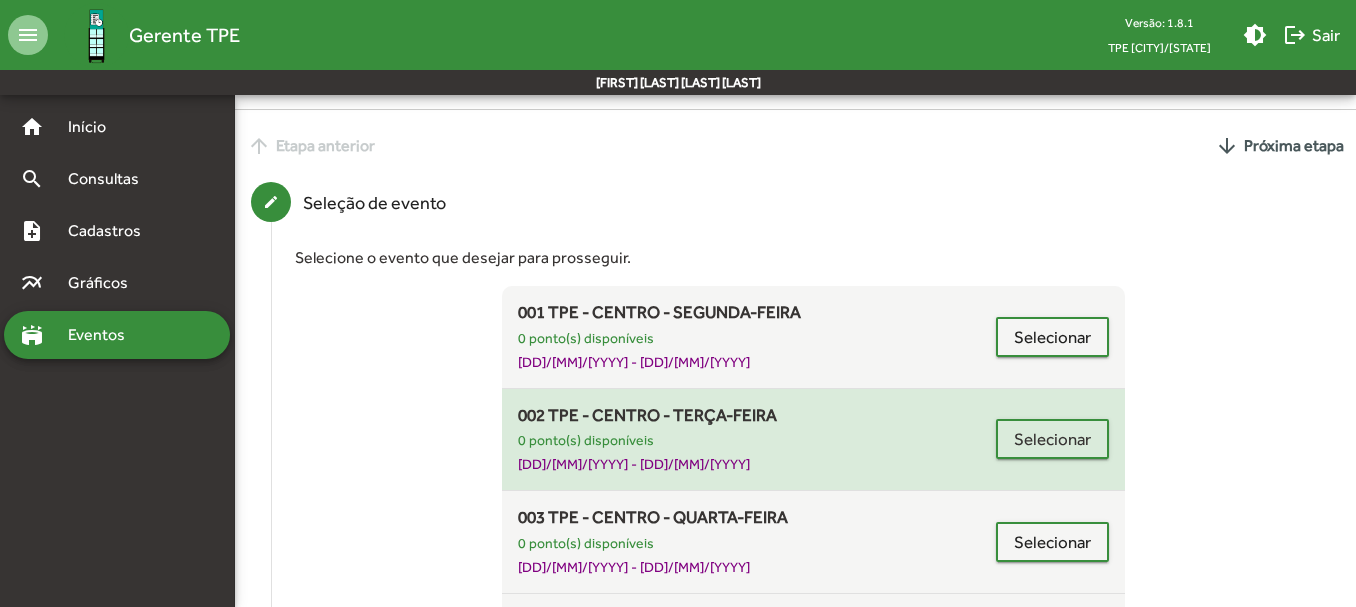 scroll, scrollTop: 200, scrollLeft: 0, axis: vertical 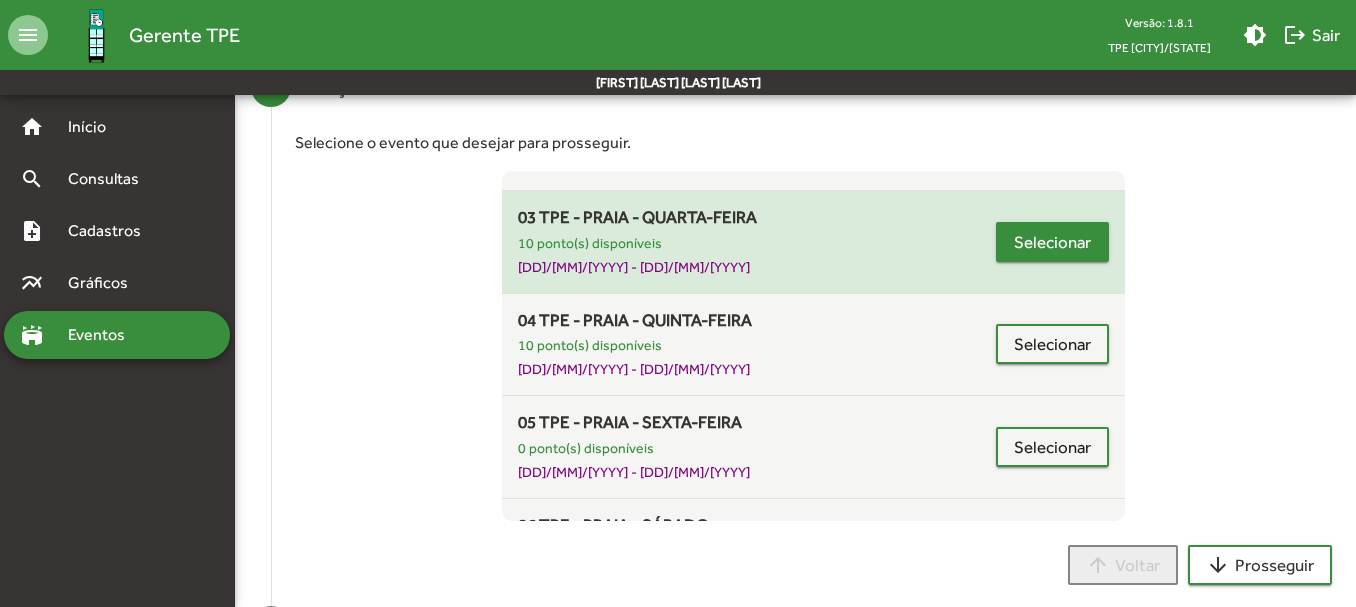 click on "Selecionar" at bounding box center (1052, 242) 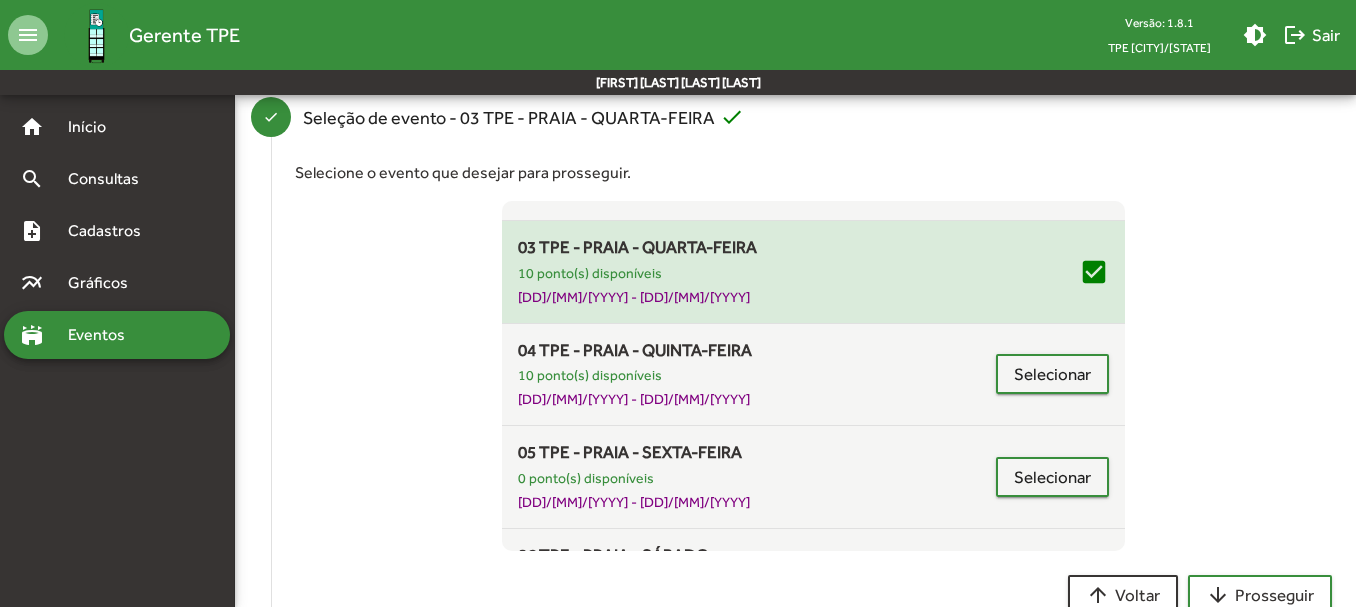 scroll, scrollTop: 255, scrollLeft: 0, axis: vertical 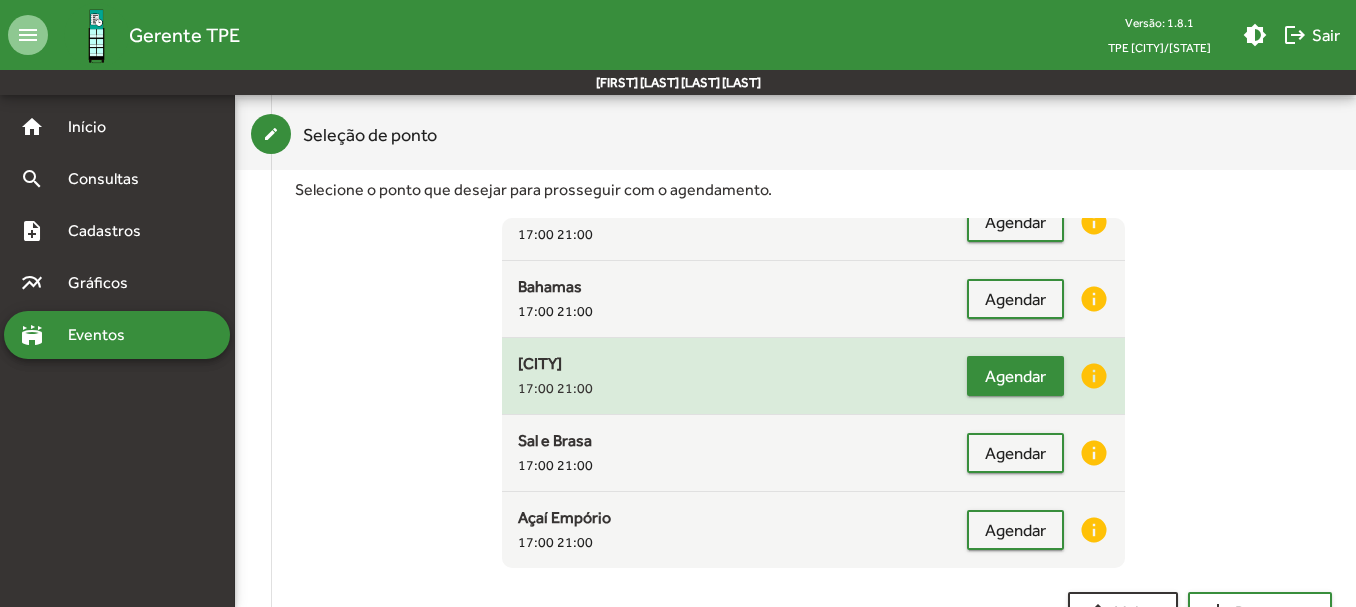 click on "Agendar" at bounding box center (1015, 376) 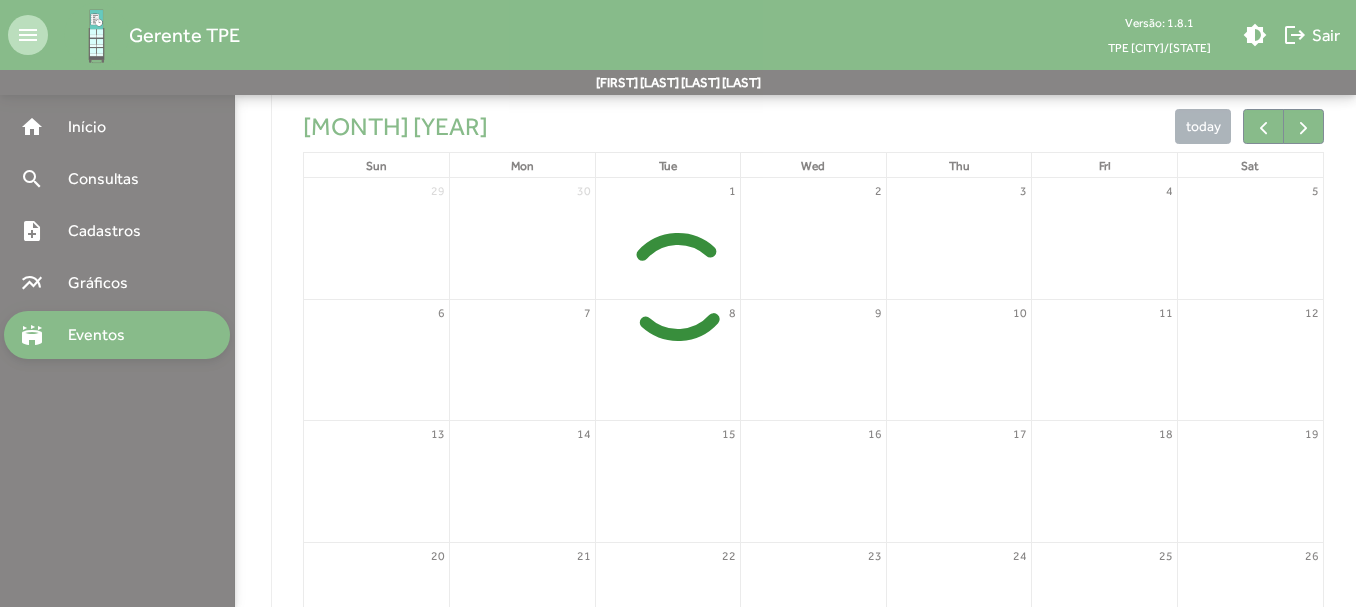 scroll, scrollTop: 525, scrollLeft: 0, axis: vertical 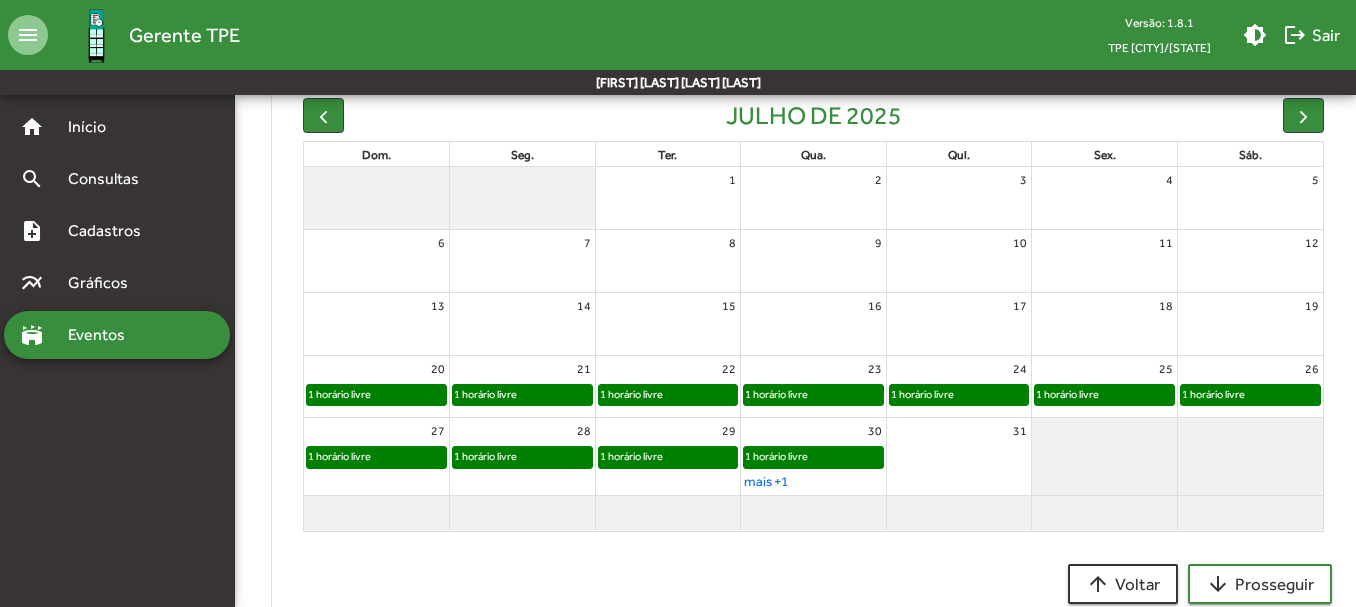 click on "1 horário livre" 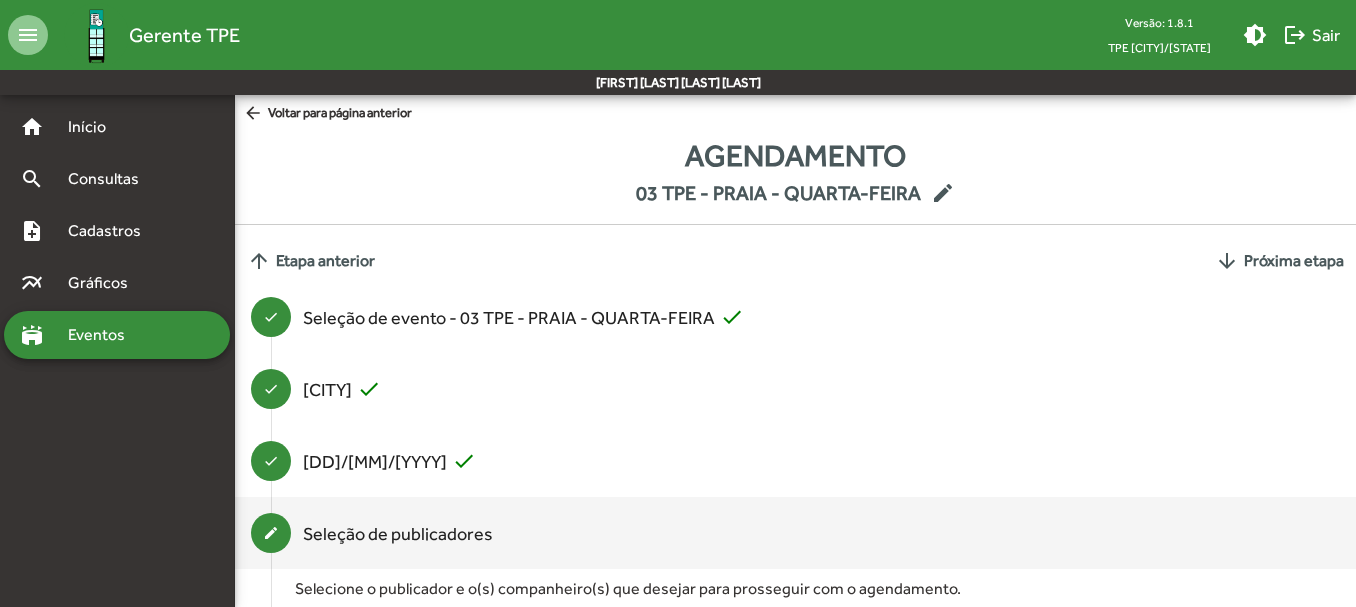 scroll, scrollTop: 269, scrollLeft: 0, axis: vertical 